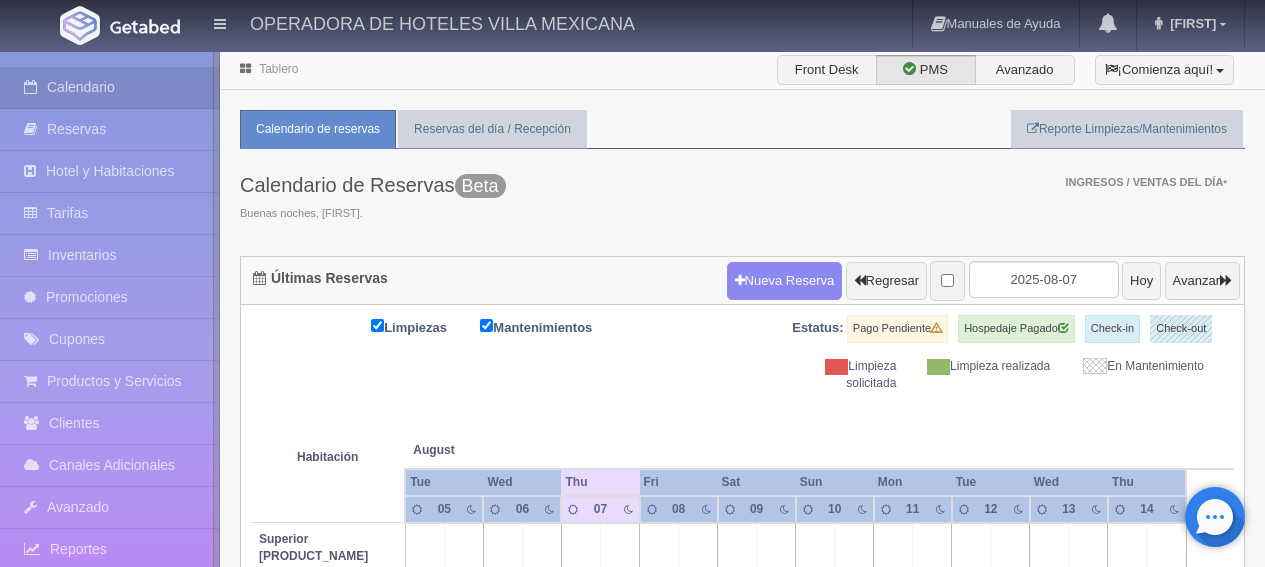scroll, scrollTop: 0, scrollLeft: 0, axis: both 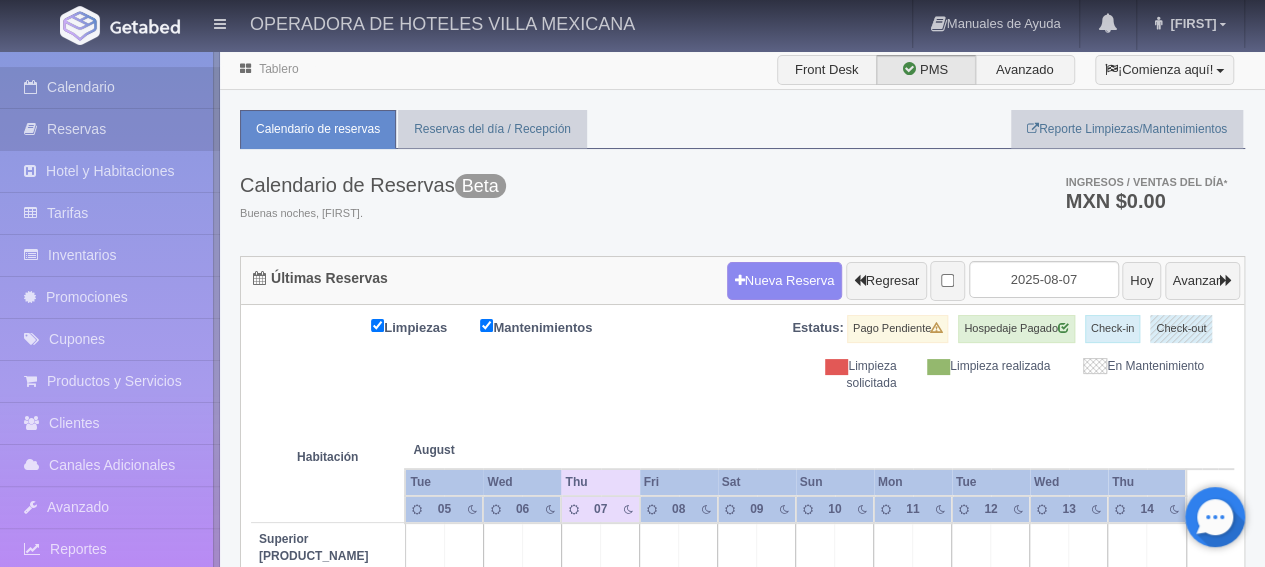 click on "Reservas" at bounding box center [110, 129] 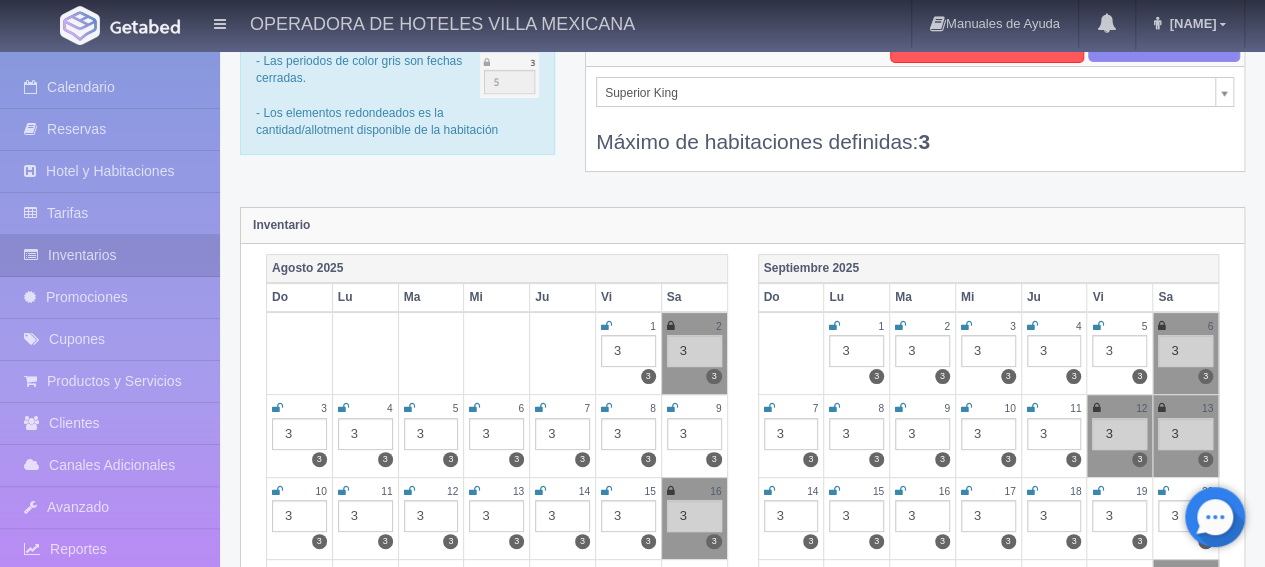 scroll, scrollTop: 0, scrollLeft: 0, axis: both 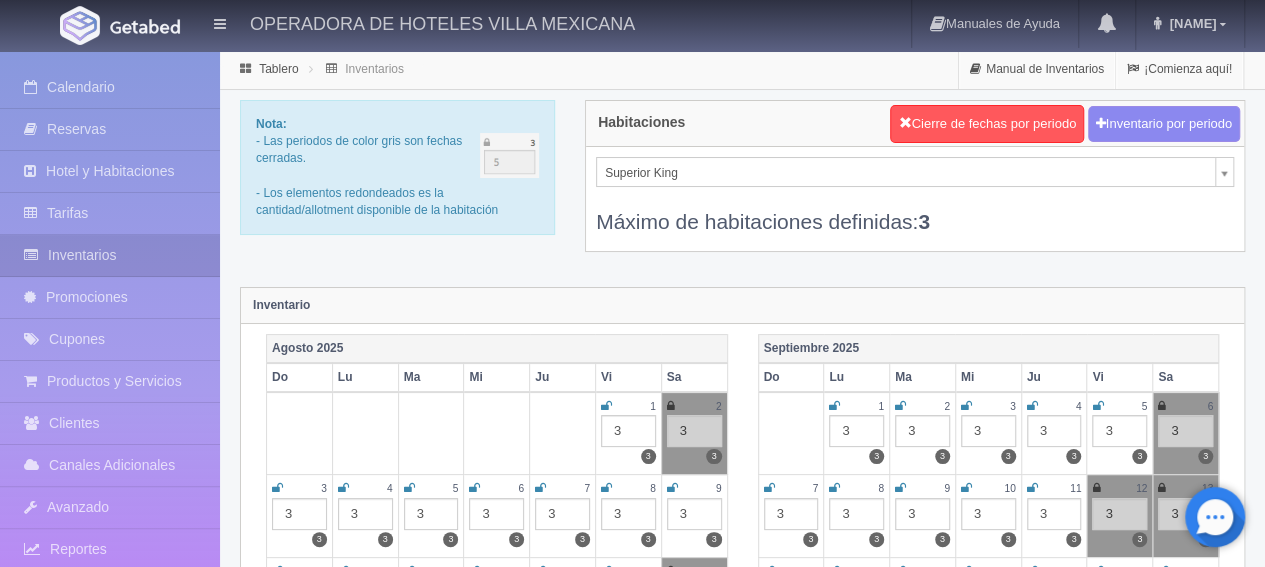 click on "OPERADORA DE HOTELES VILLA MEXICANA
Manuales de Ayuda
Actualizaciones recientes
Estela
Mi Perfil
Salir / Log Out
Procesando...
Calendario
Reservas
Hotel y Habitaciones
Tarifas
Inventarios
Promociones
Cupones
Productos y Servicios
Clientes
Canales Adicionales" at bounding box center [632, 1768] 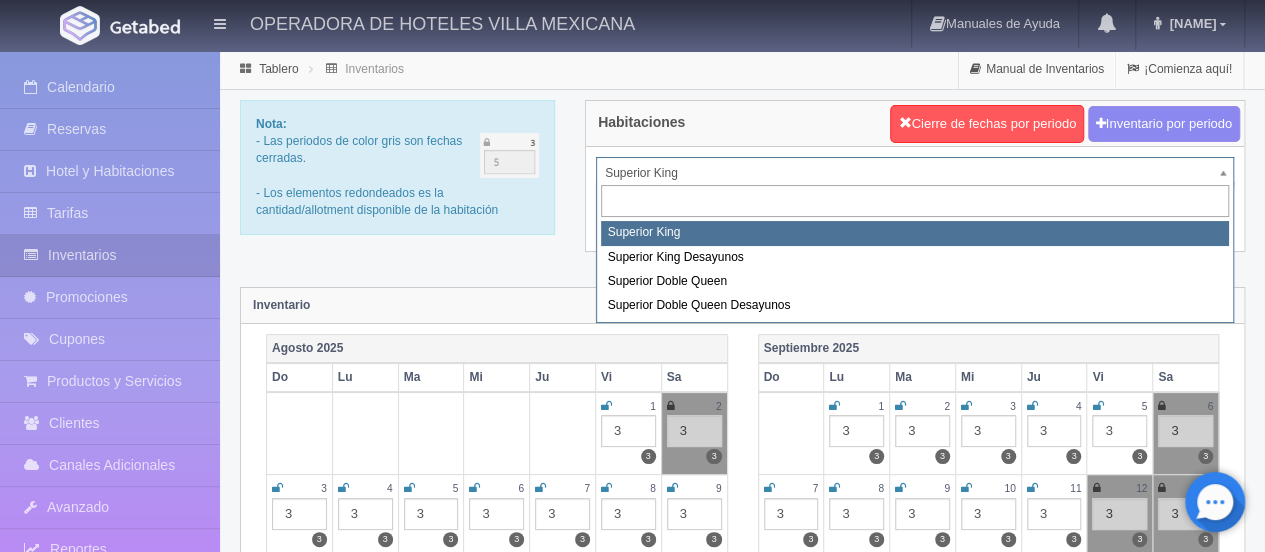 click on "OPERADORA DE HOTELES VILLA MEXICANA
Manuales de Ayuda
Actualizaciones recientes
Estela
Mi Perfil
Salir / Log Out
Procesando...
Calendario
Reservas
Hotel y Habitaciones
Tarifas
Inventarios
Promociones
Cupones
Productos y Servicios
Clientes
Canales Adicionales" at bounding box center (632, 1768) 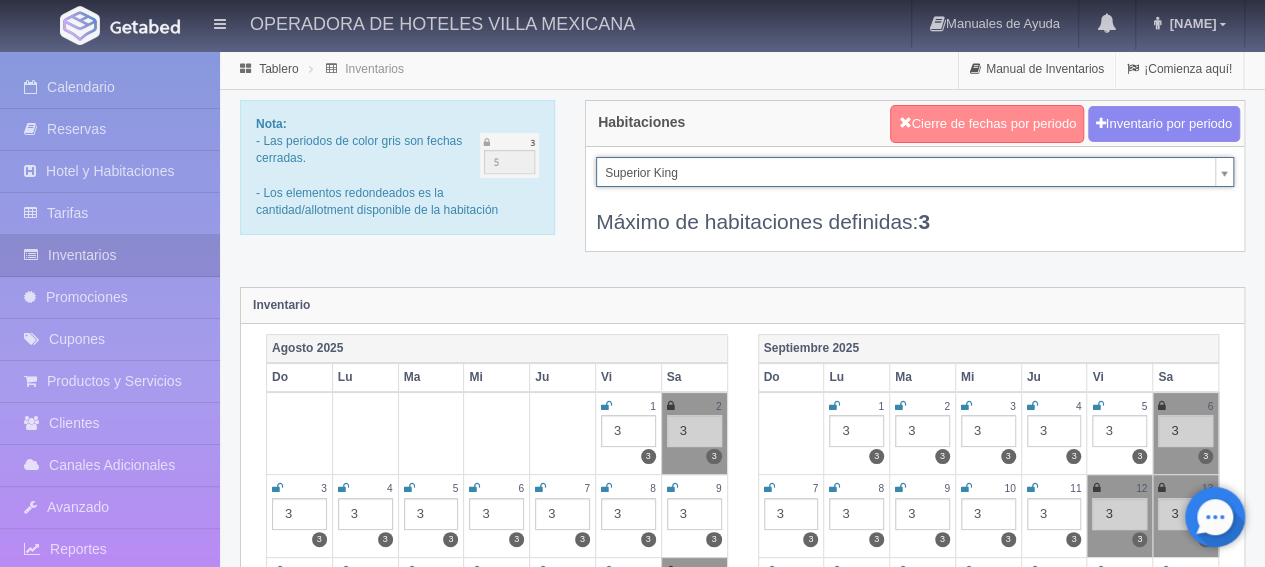 click on "Cierre de fechas por periodo" at bounding box center [987, 124] 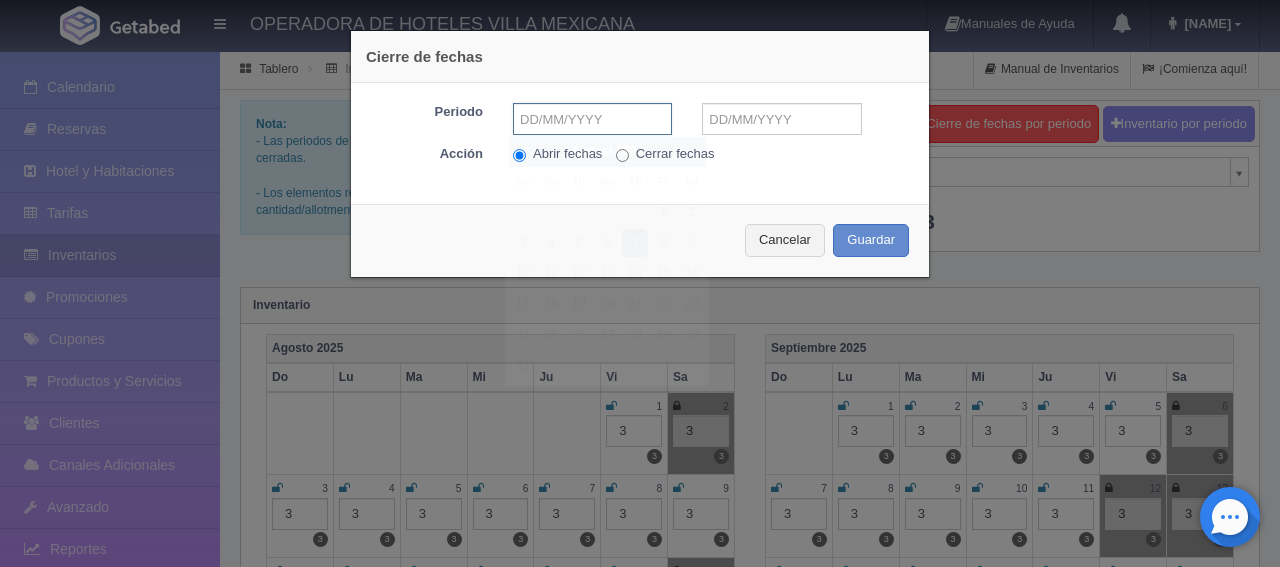 click at bounding box center [592, 119] 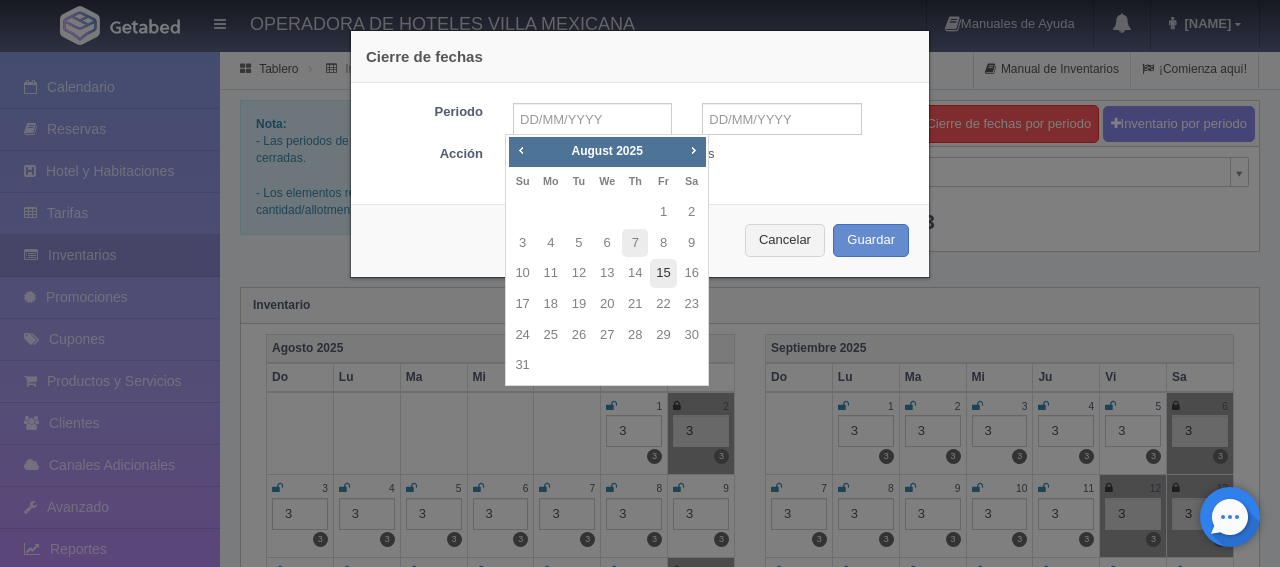 click on "15" at bounding box center [663, 273] 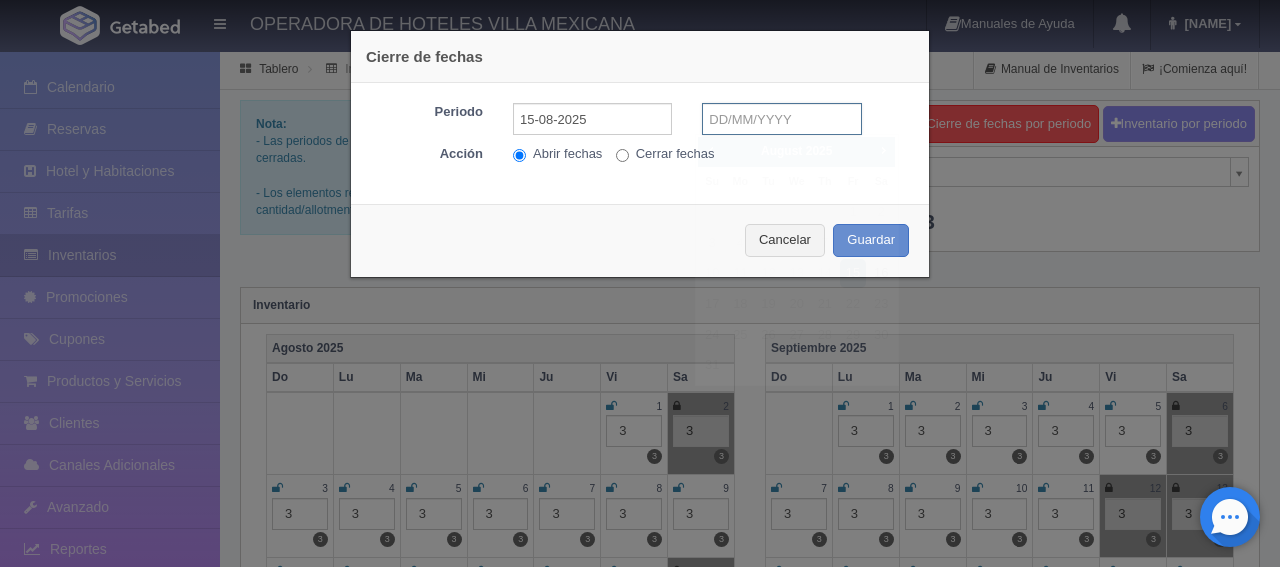 click at bounding box center [781, 119] 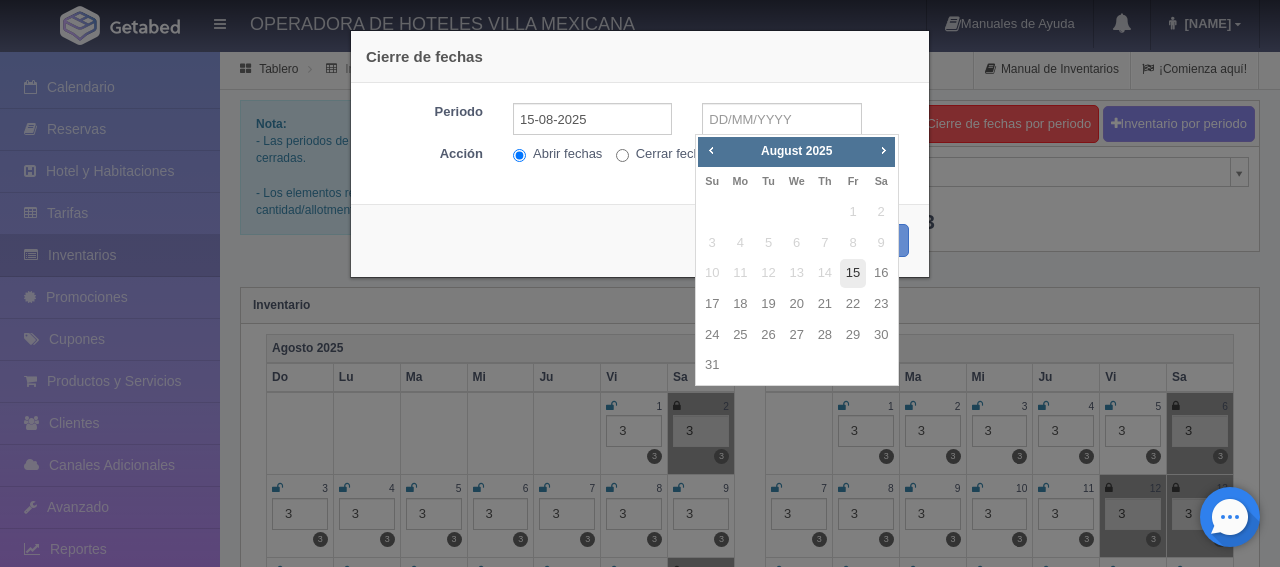 click on "15" at bounding box center [853, 273] 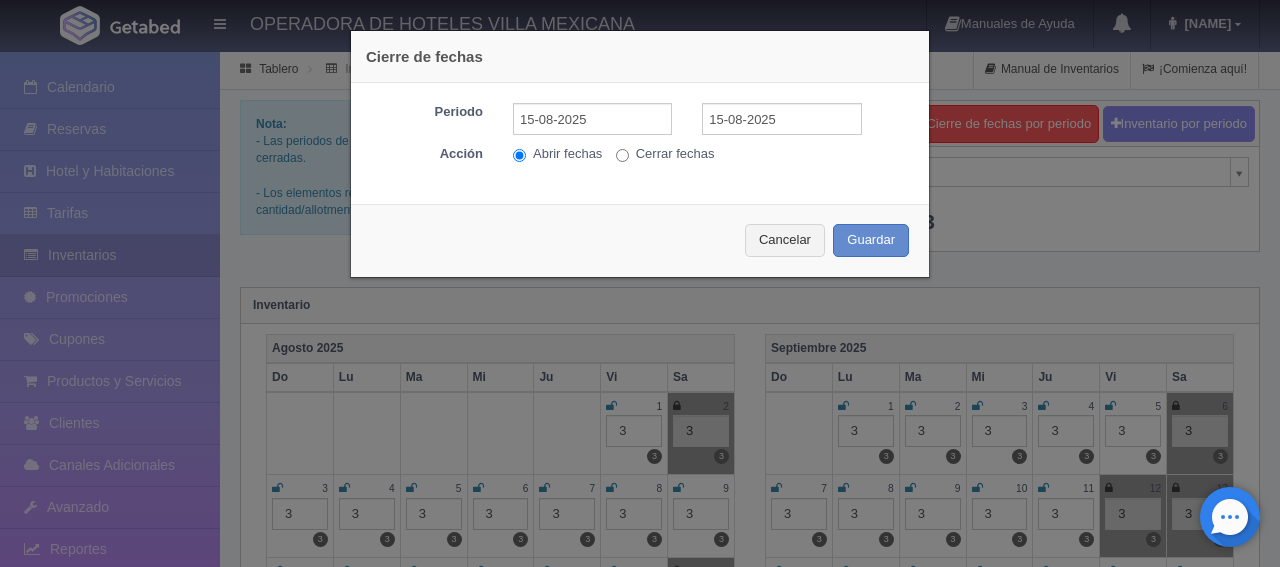click on "Cerrar fechas" at bounding box center [665, 154] 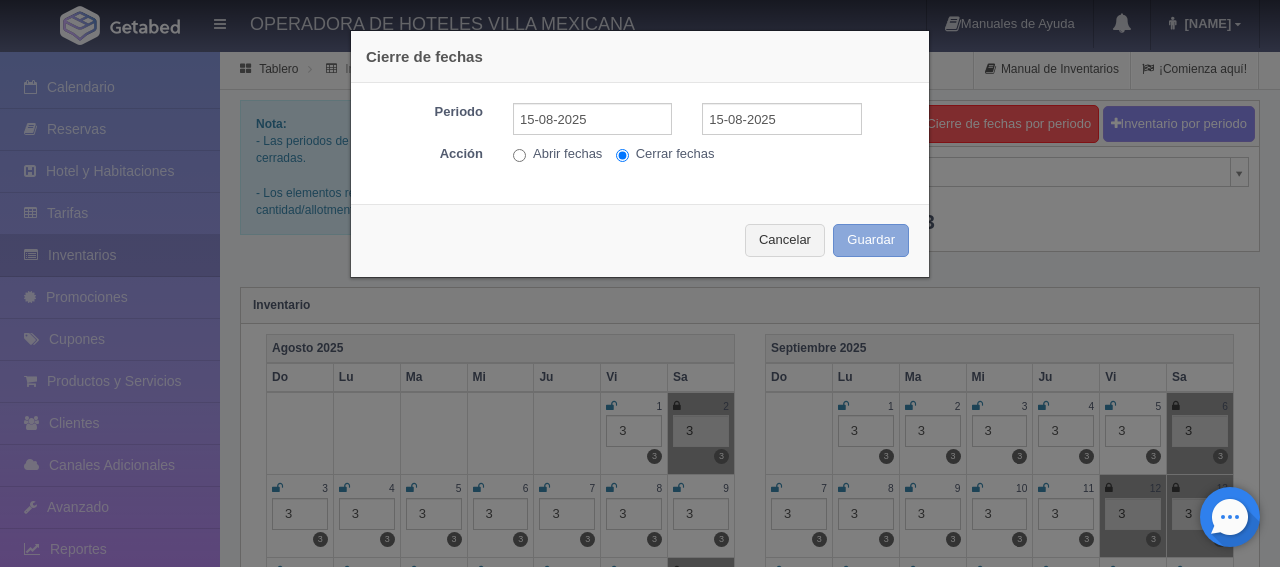 click on "Guardar" at bounding box center (871, 240) 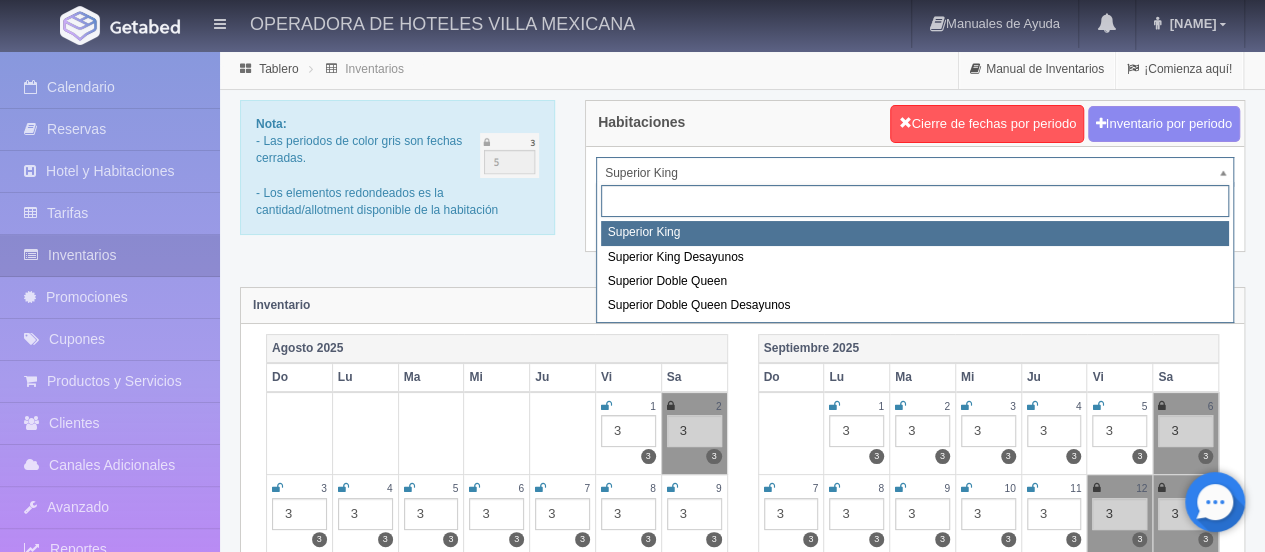 click on "OPERADORA DE HOTELES VILLA MEXICANA
Manuales de Ayuda
Actualizaciones recientes
Estela
Mi Perfil
Salir / Log Out
Procesando...
Calendario
Reservas
Hotel y Habitaciones
Tarifas
Inventarios
Promociones
Cupones
Productos y Servicios
Clientes
Canales Adicionales" at bounding box center [632, 1768] 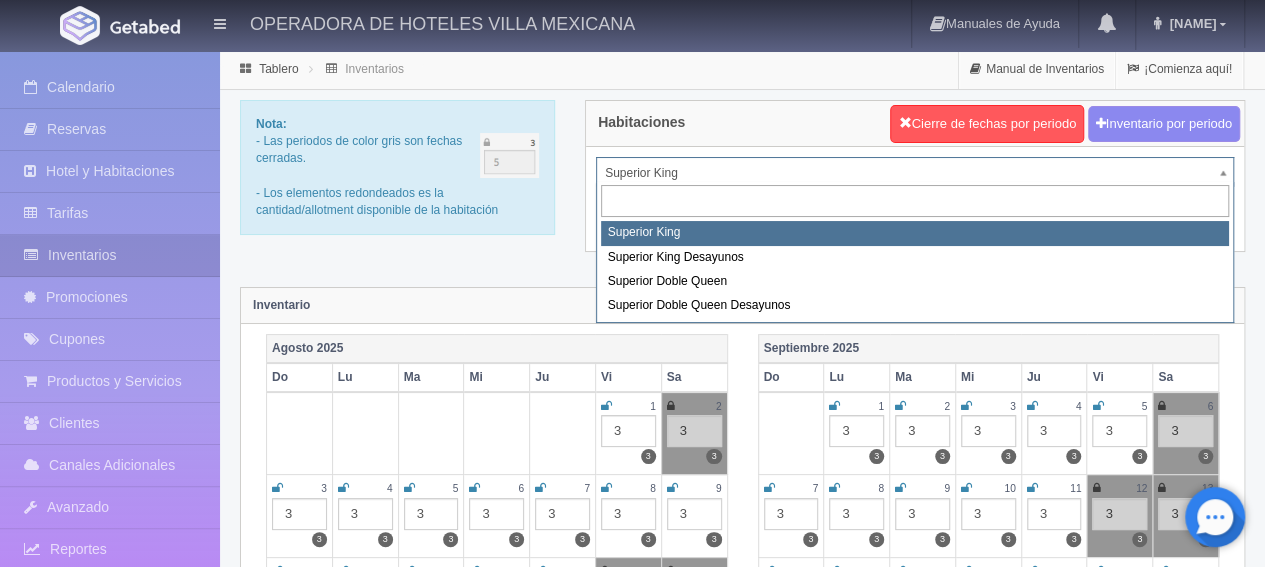 click on "OPERADORA DE HOTELES VILLA MEXICANA
Manuales de Ayuda
Actualizaciones recientes
Estela
Mi Perfil
Salir / Log Out
Procesando...
Calendario
Reservas
Hotel y Habitaciones
Tarifas
Inventarios
Promociones
Cupones
Productos y Servicios
Clientes
Canales Adicionales" at bounding box center (632, 1768) 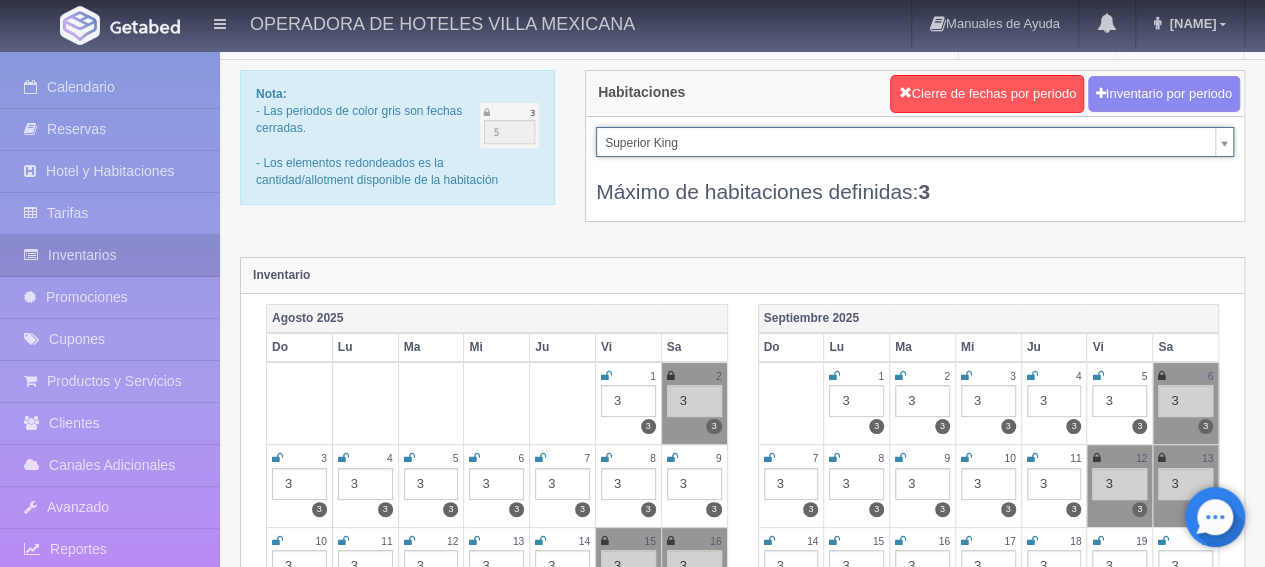 scroll, scrollTop: 0, scrollLeft: 0, axis: both 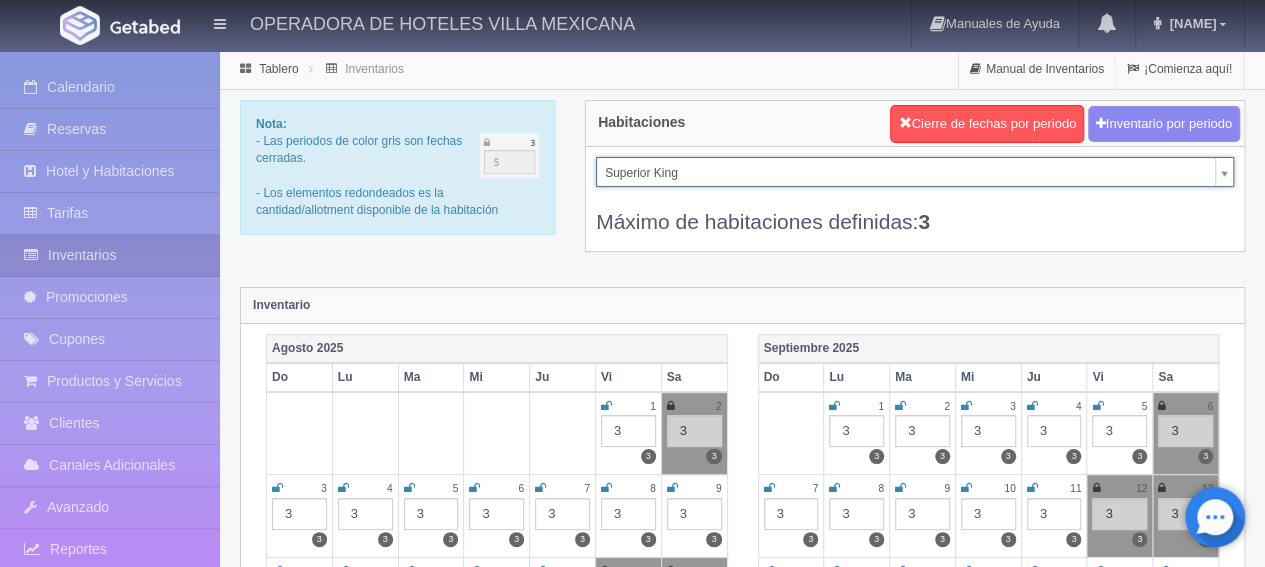 click on "OPERADORA DE HOTELES VILLA MEXICANA
Manuales de Ayuda
Actualizaciones recientes
Estela
Mi Perfil
Salir / Log Out
Procesando...
Calendario
Reservas
Hotel y Habitaciones
Tarifas
Inventarios
Promociones
Cupones
Productos y Servicios
Clientes
Canales Adicionales" at bounding box center (632, 1768) 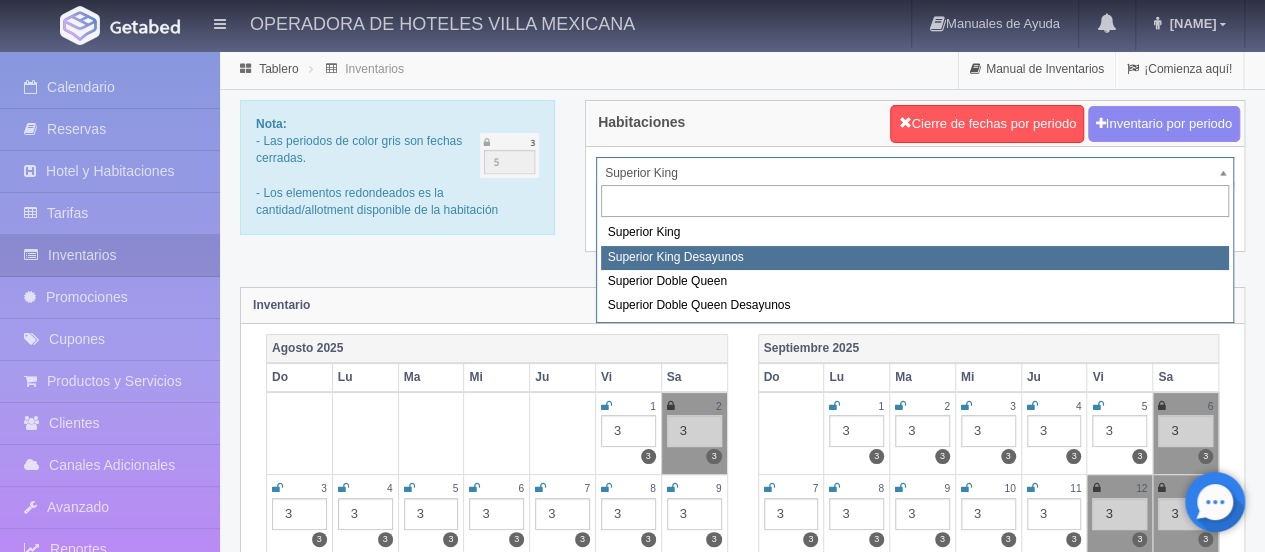 select on "2000" 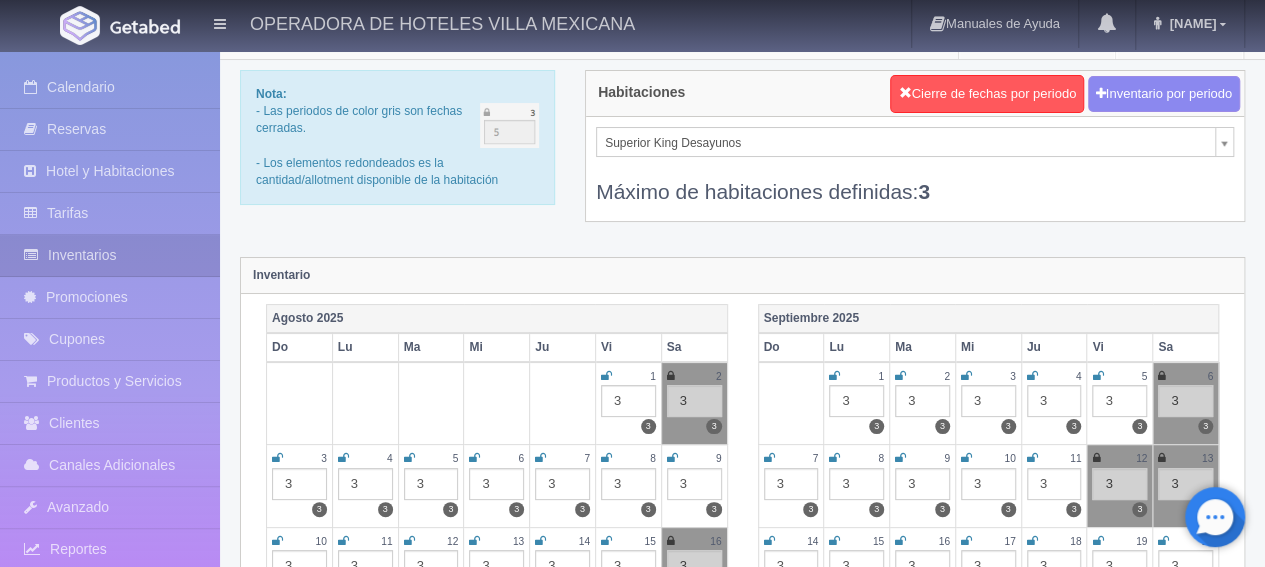 scroll, scrollTop: 0, scrollLeft: 0, axis: both 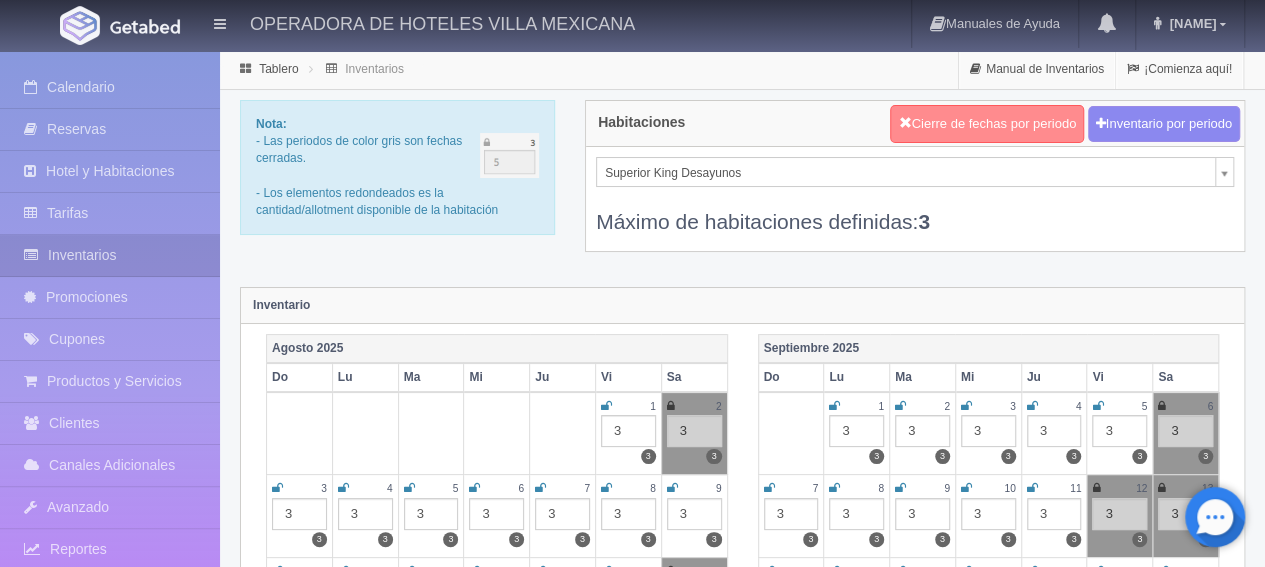 click on "Cierre de fechas por periodo" at bounding box center (987, 124) 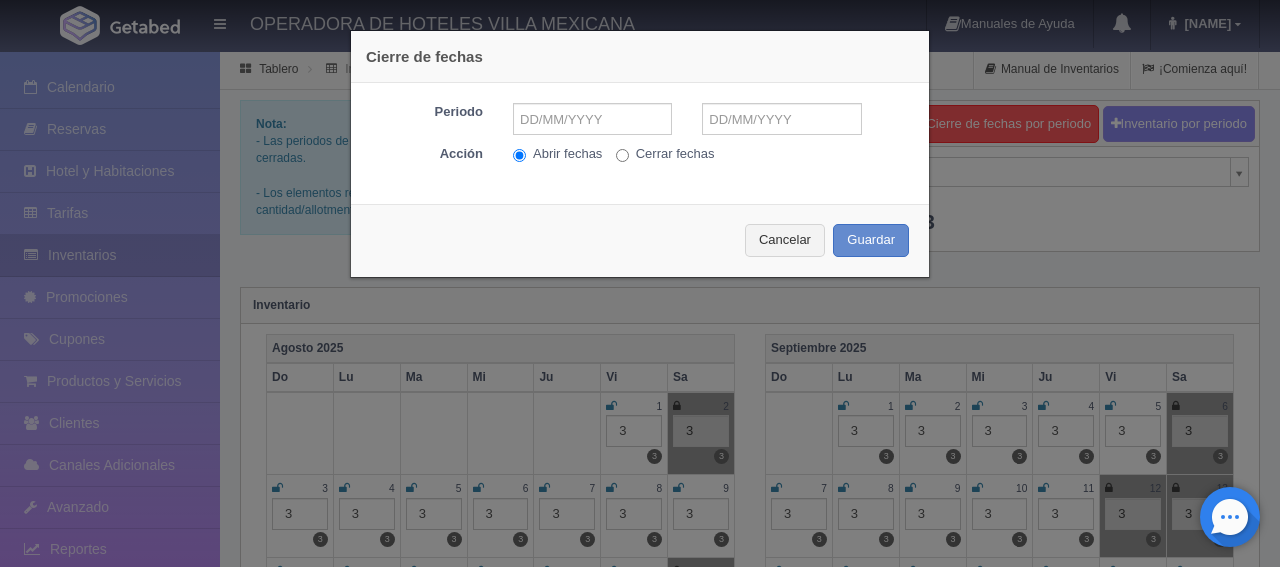 click on "Cerrar fechas" at bounding box center (622, 155) 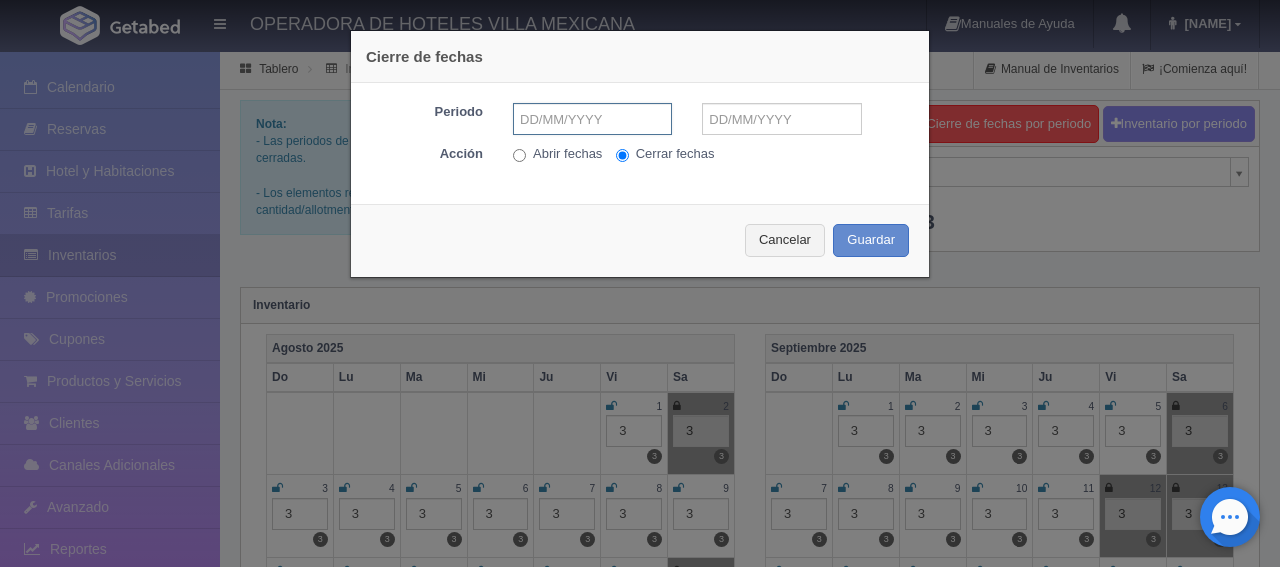 click at bounding box center [592, 119] 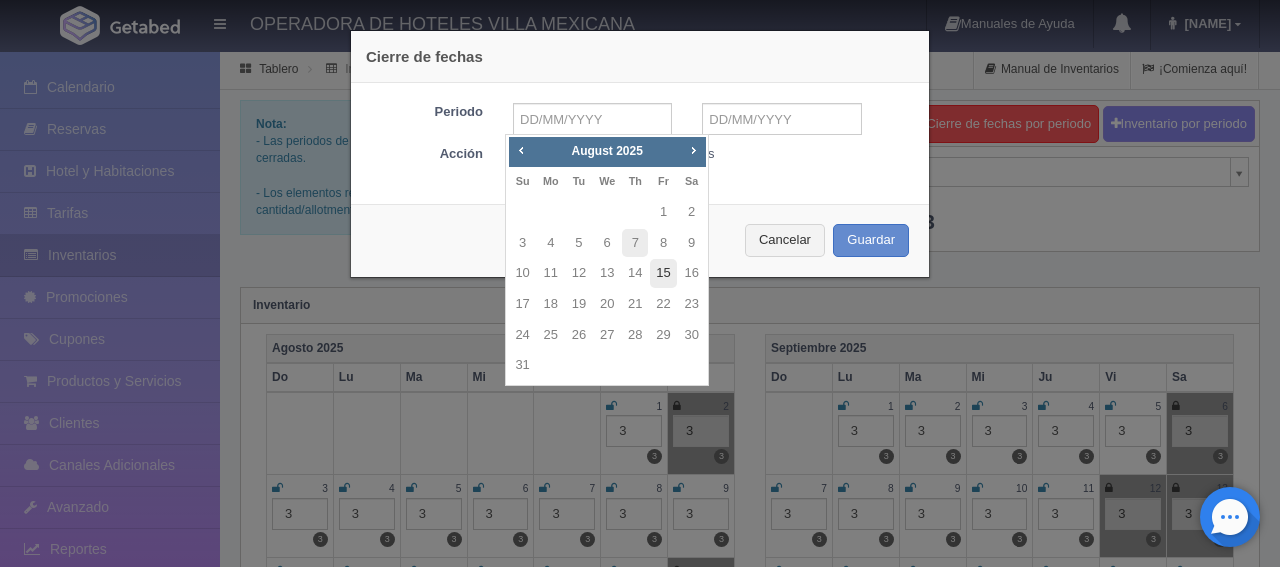 click on "15" at bounding box center (663, 273) 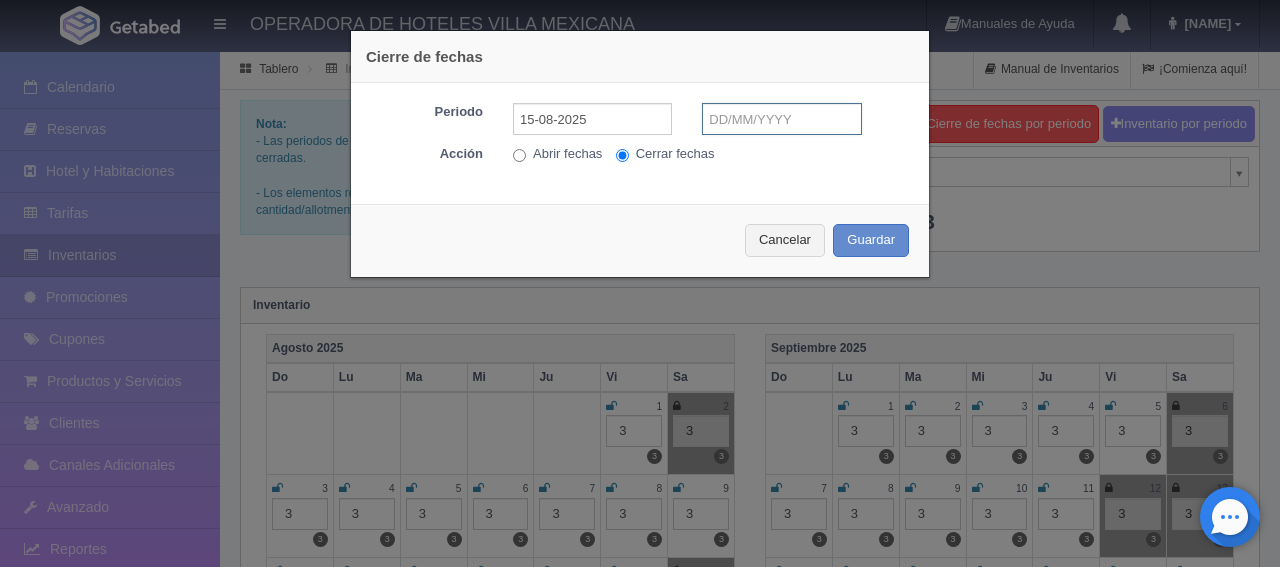 click at bounding box center [781, 119] 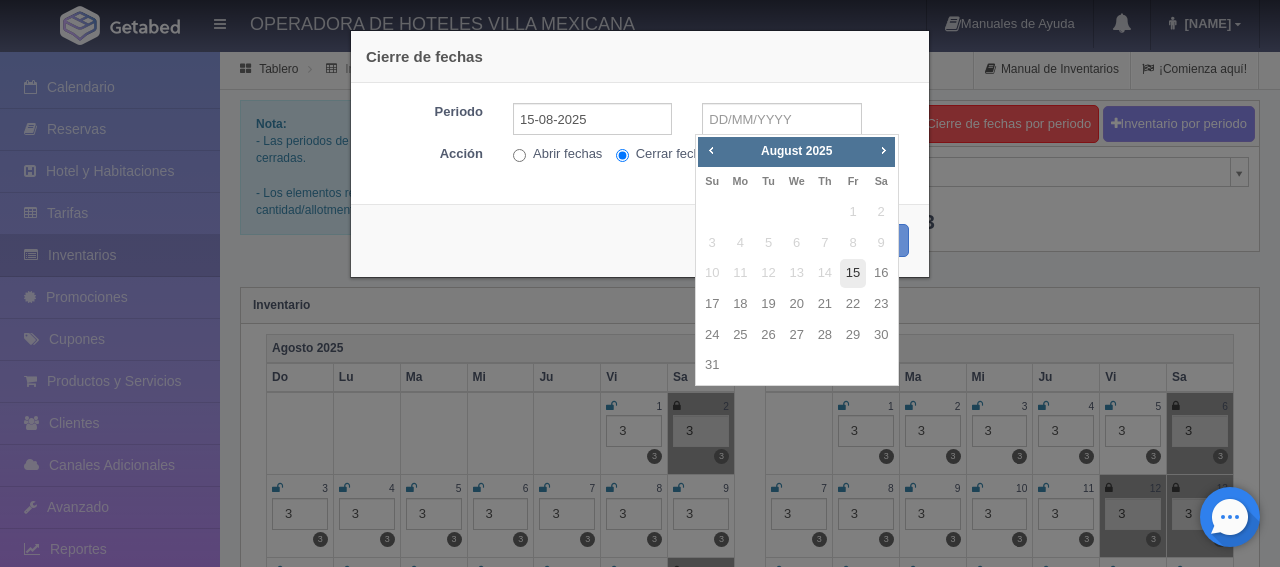click on "15" at bounding box center (853, 273) 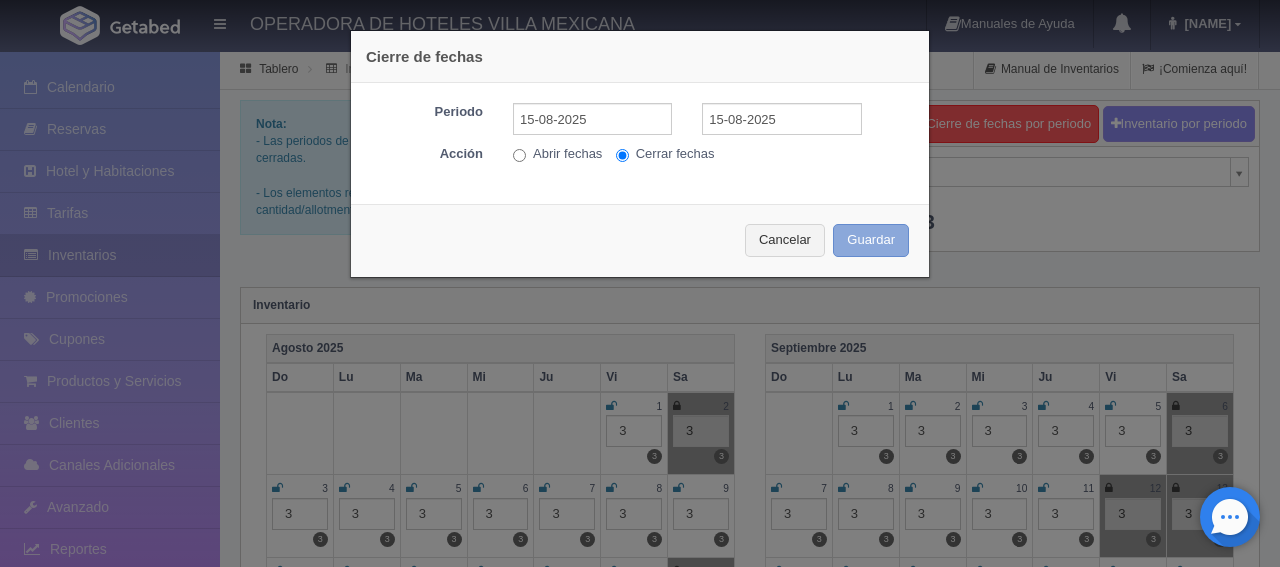 click on "Guardar" at bounding box center (871, 240) 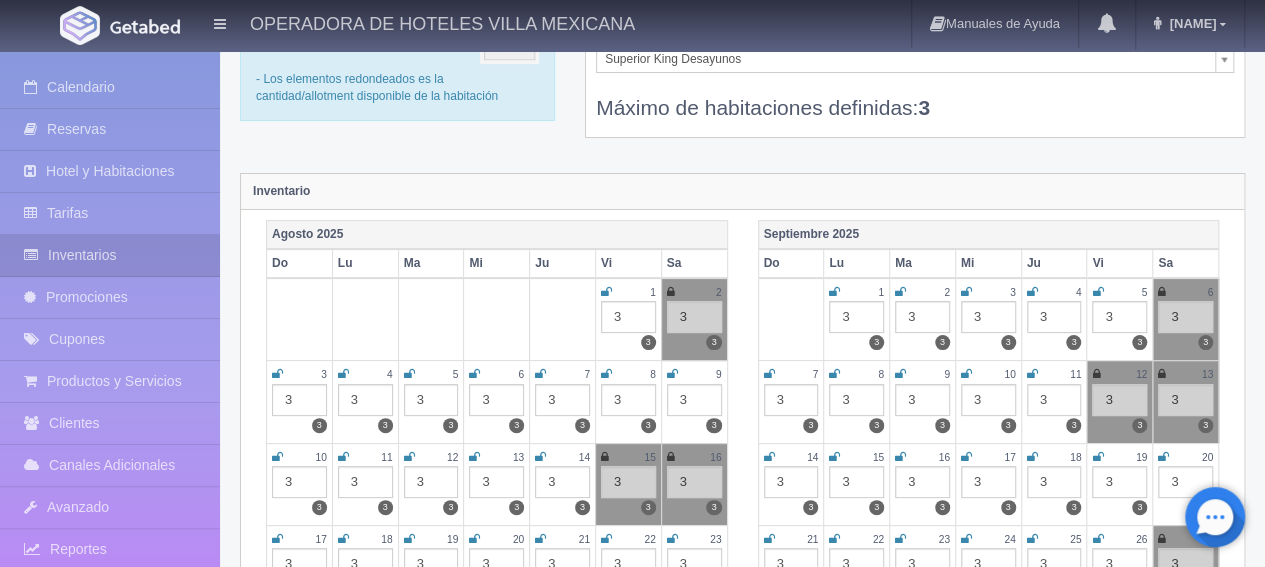 scroll, scrollTop: 0, scrollLeft: 0, axis: both 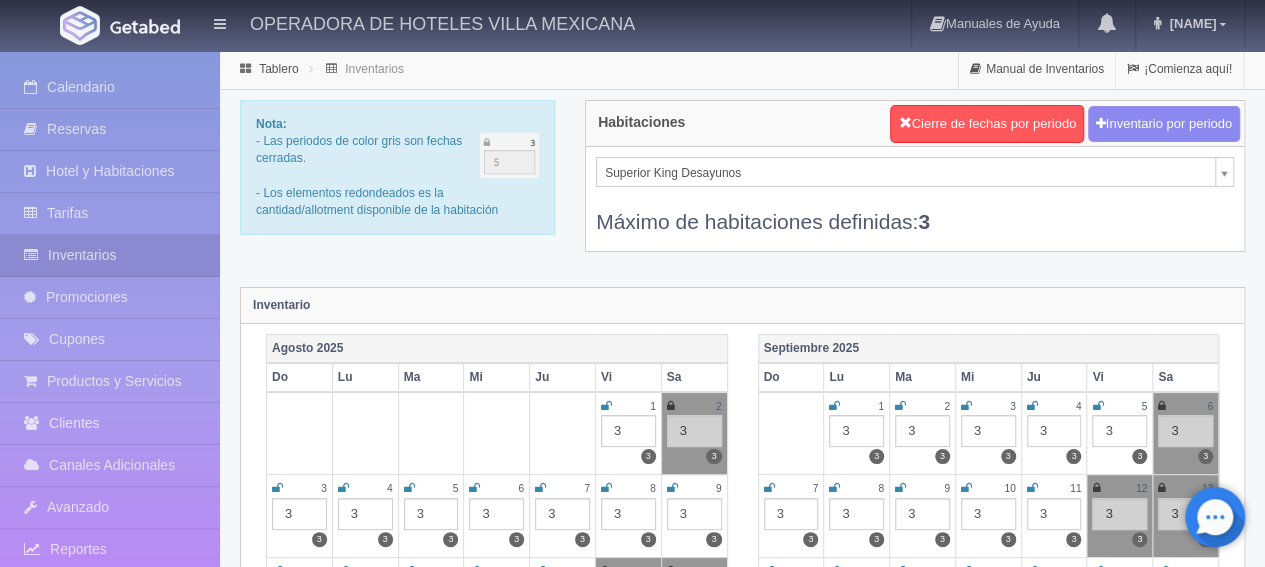 click on "OPERADORA DE HOTELES VILLA MEXICANA
Manuales de Ayuda
Actualizaciones recientes
Estela
Mi Perfil
Salir / Log Out
Procesando...
Calendario
Reservas
Hotel y Habitaciones
Tarifas
Inventarios
Promociones
Cupones
Productos y Servicios
Clientes
Canales Adicionales" at bounding box center (632, 1768) 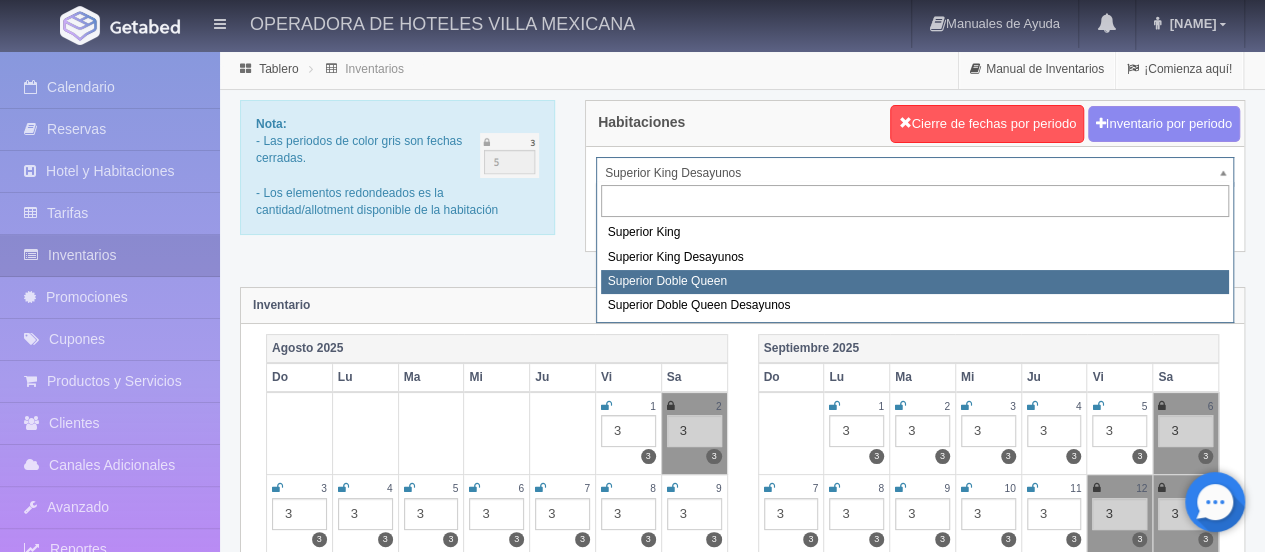 select on "2001" 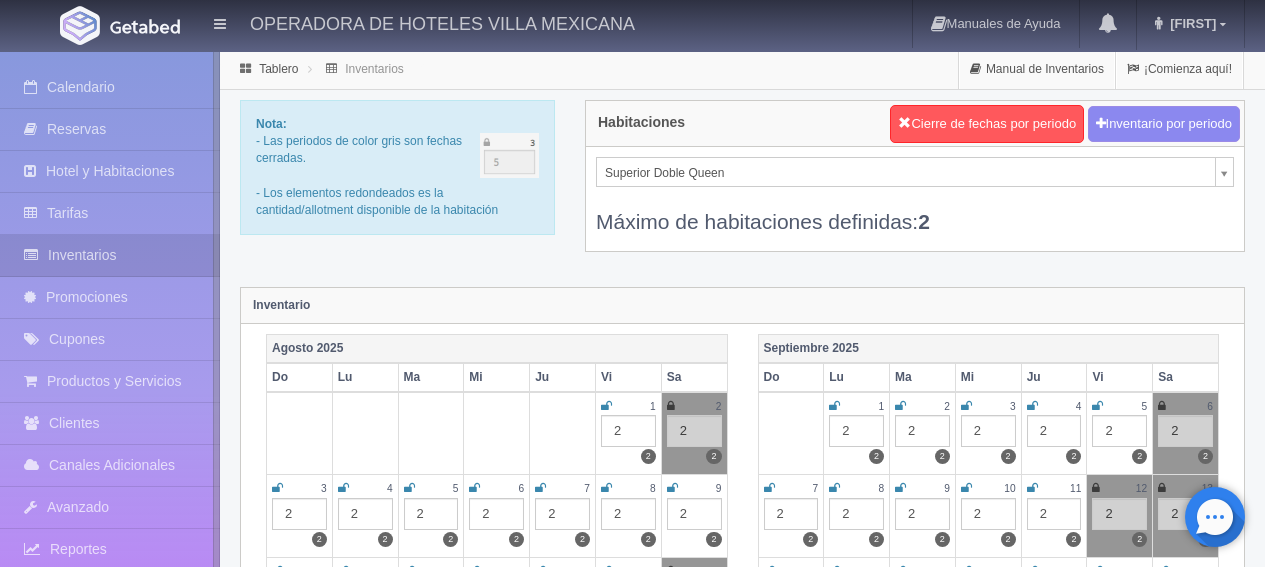 scroll, scrollTop: 0, scrollLeft: 0, axis: both 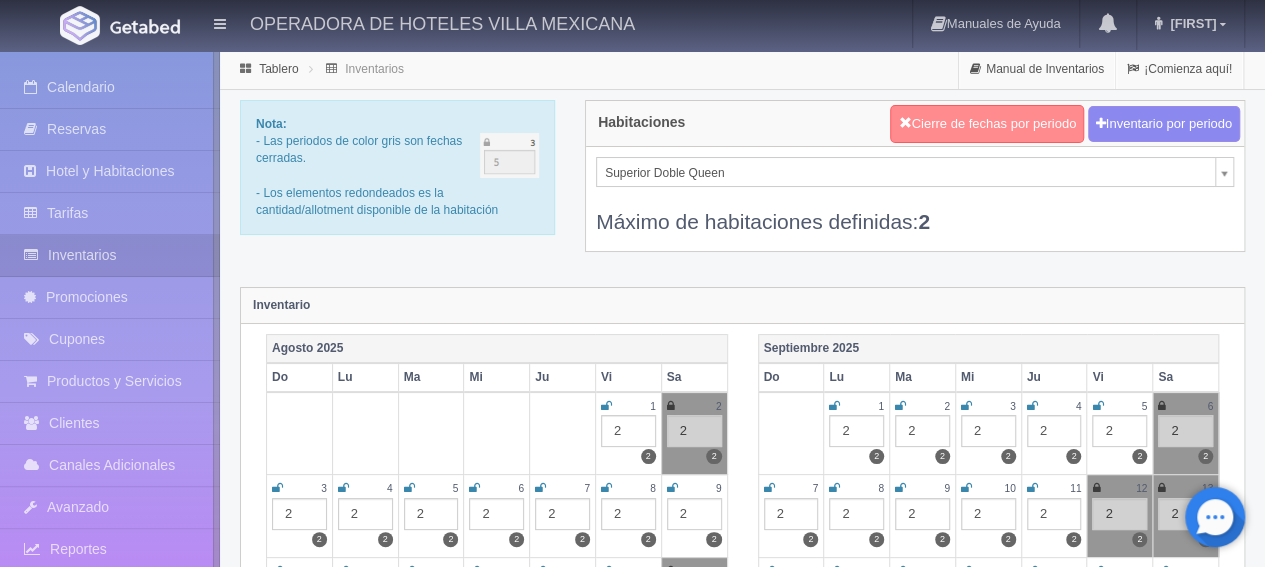 click on "Cierre de fechas por periodo" at bounding box center (987, 124) 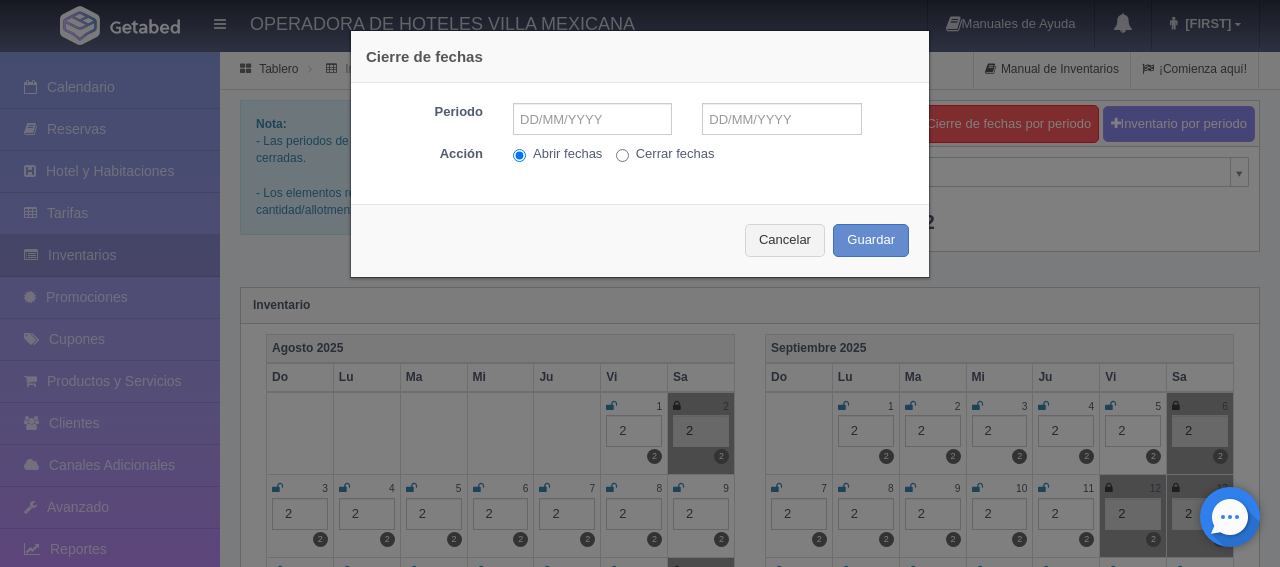 click on "Cerrar fechas" at bounding box center (665, 154) 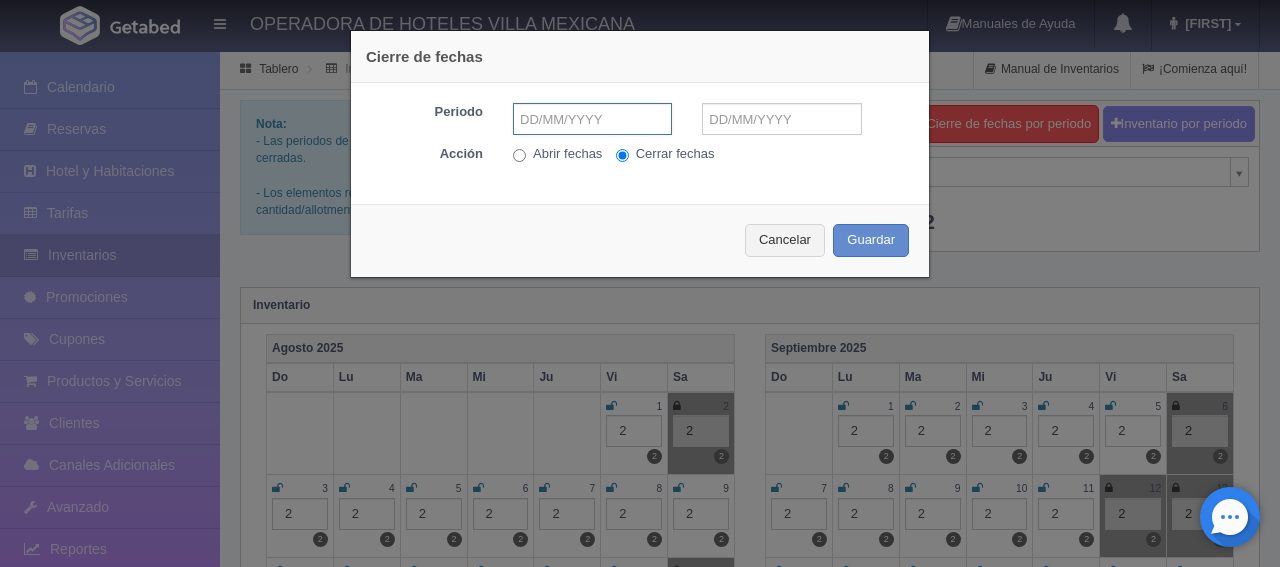 click at bounding box center [592, 119] 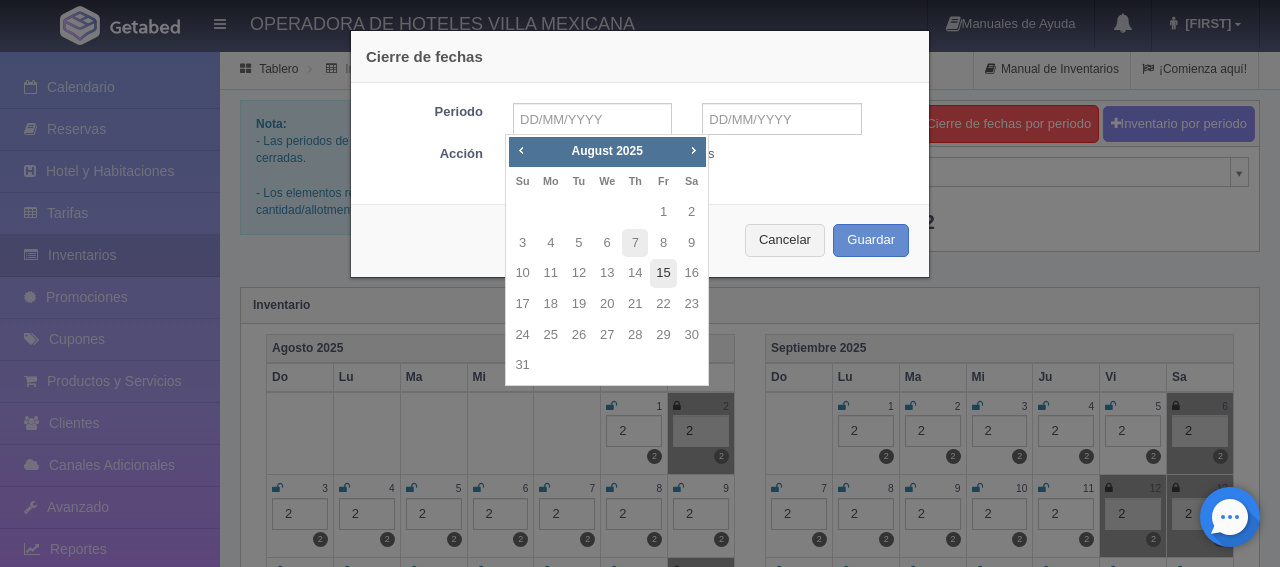 click on "15" at bounding box center (663, 273) 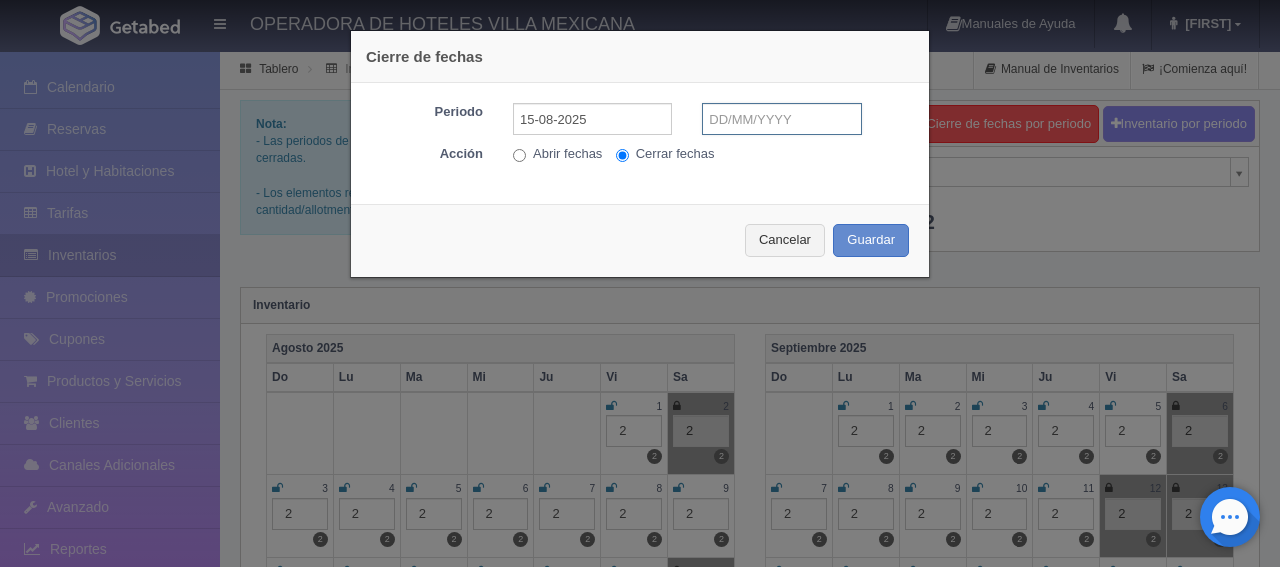 click at bounding box center (781, 119) 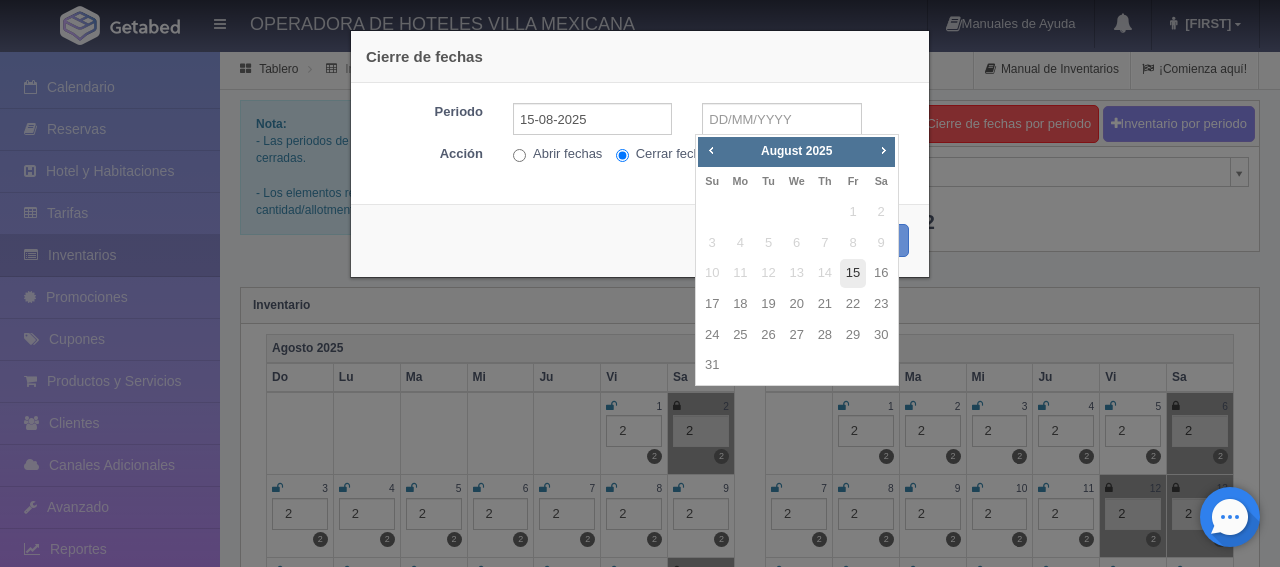 click on "15" at bounding box center [853, 273] 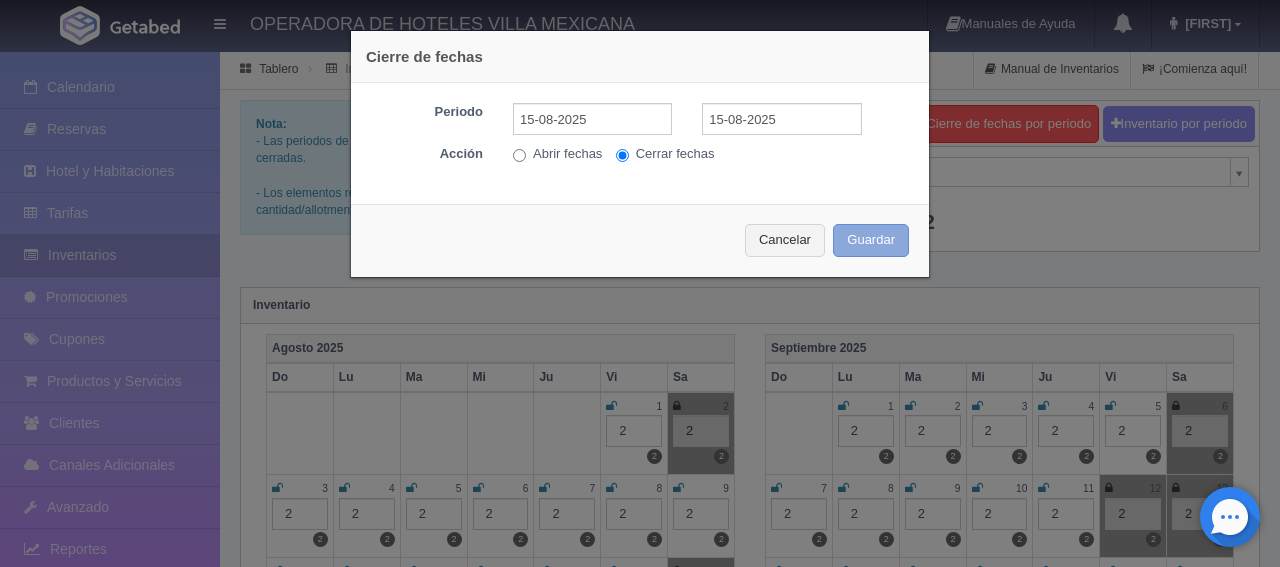 click on "Guardar" at bounding box center [871, 240] 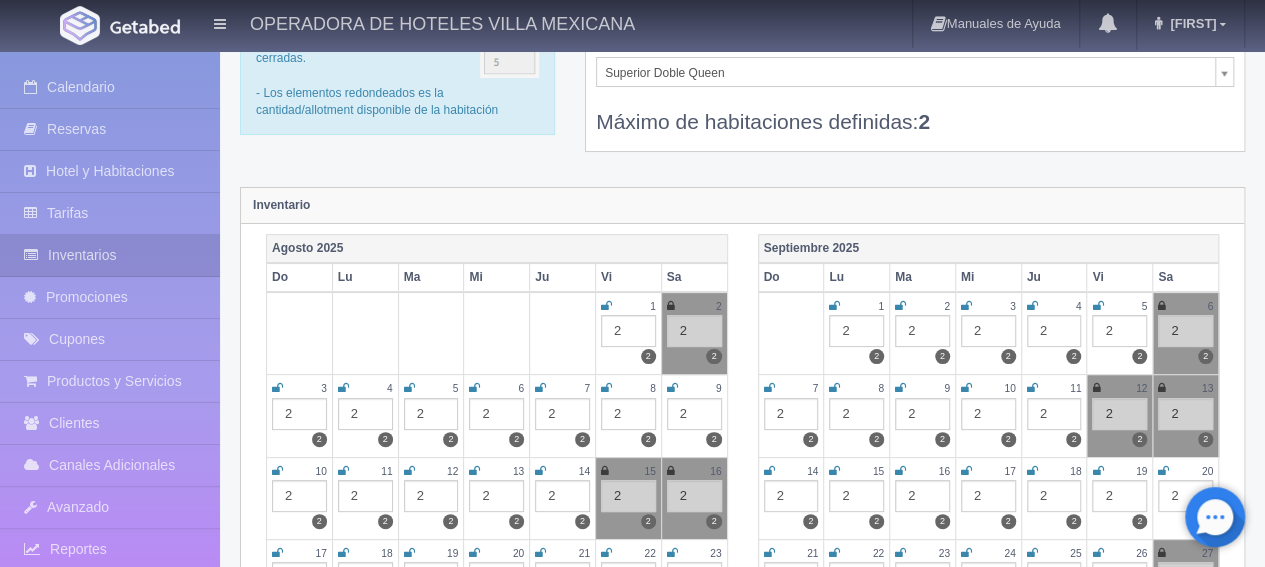 scroll, scrollTop: 0, scrollLeft: 0, axis: both 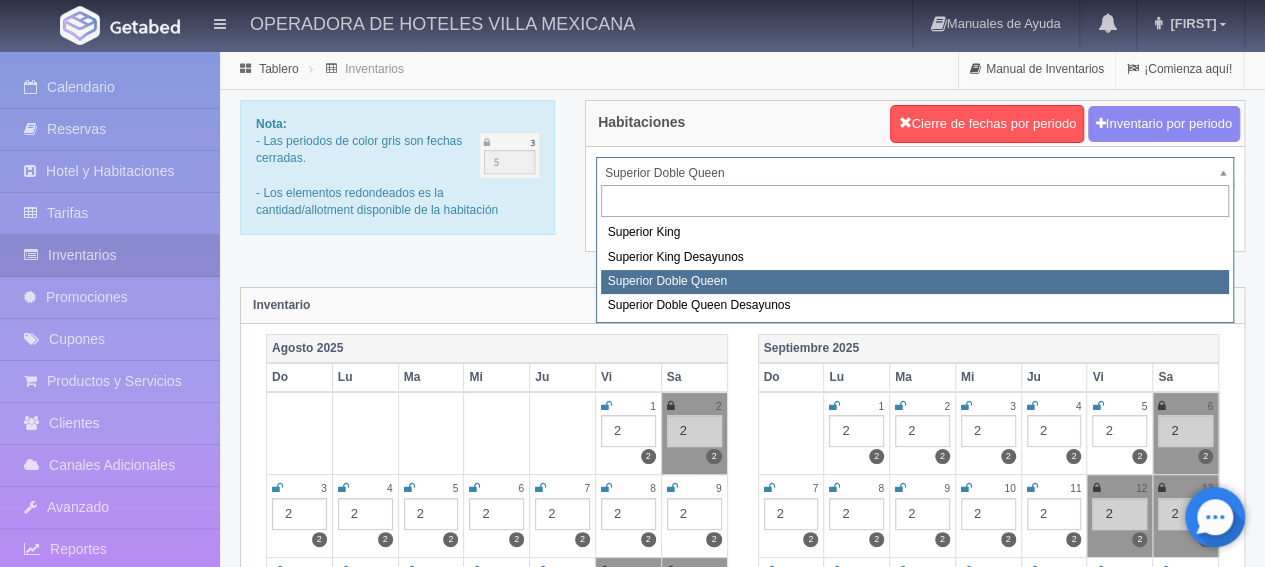 click on "OPERADORA DE HOTELES VILLA MEXICANA
Manuales de Ayuda
Actualizaciones recientes
Estela
Mi Perfil
Salir / Log Out
Procesando...
Calendario
Reservas
Hotel y Habitaciones
Tarifas
Inventarios
Promociones
Cupones
Productos y Servicios
Clientes
Canales Adicionales" at bounding box center [632, 1768] 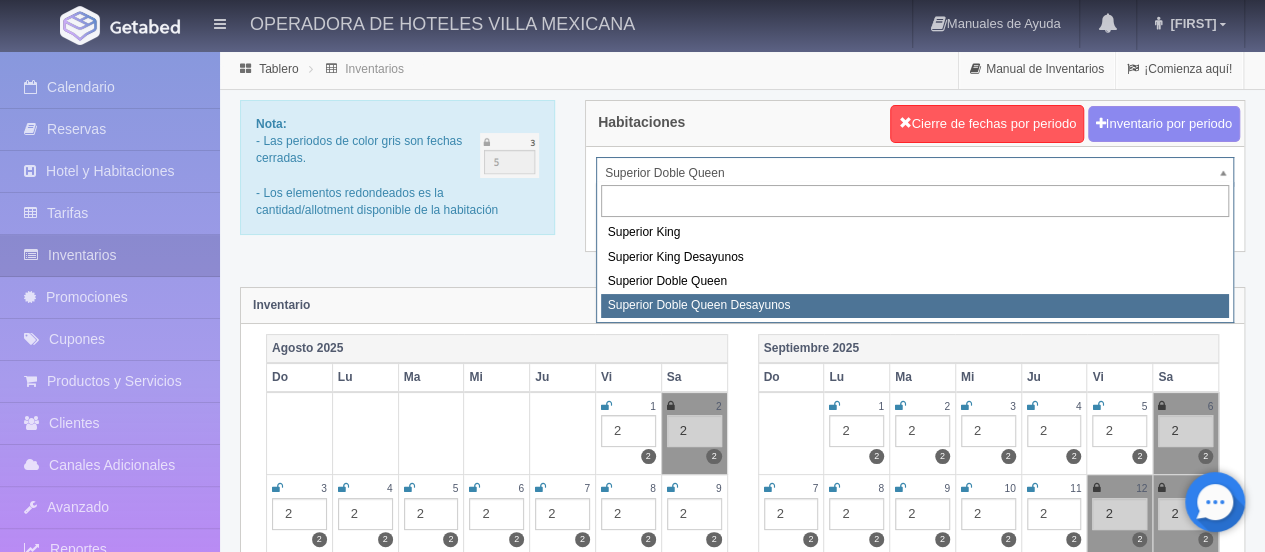 select on "2031" 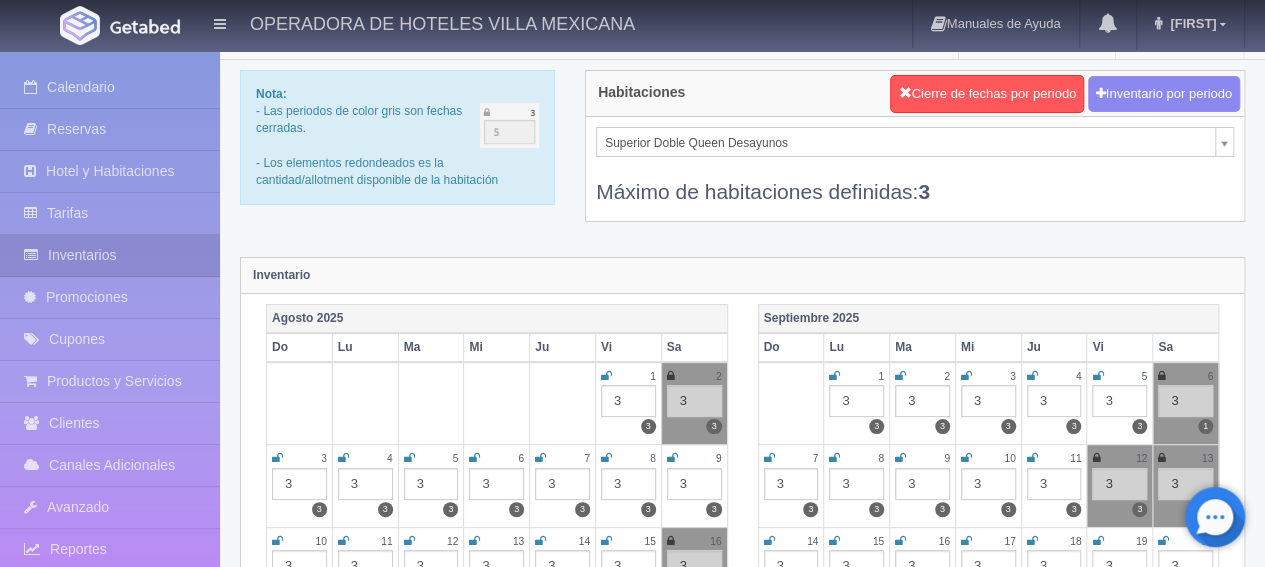 scroll, scrollTop: 0, scrollLeft: 0, axis: both 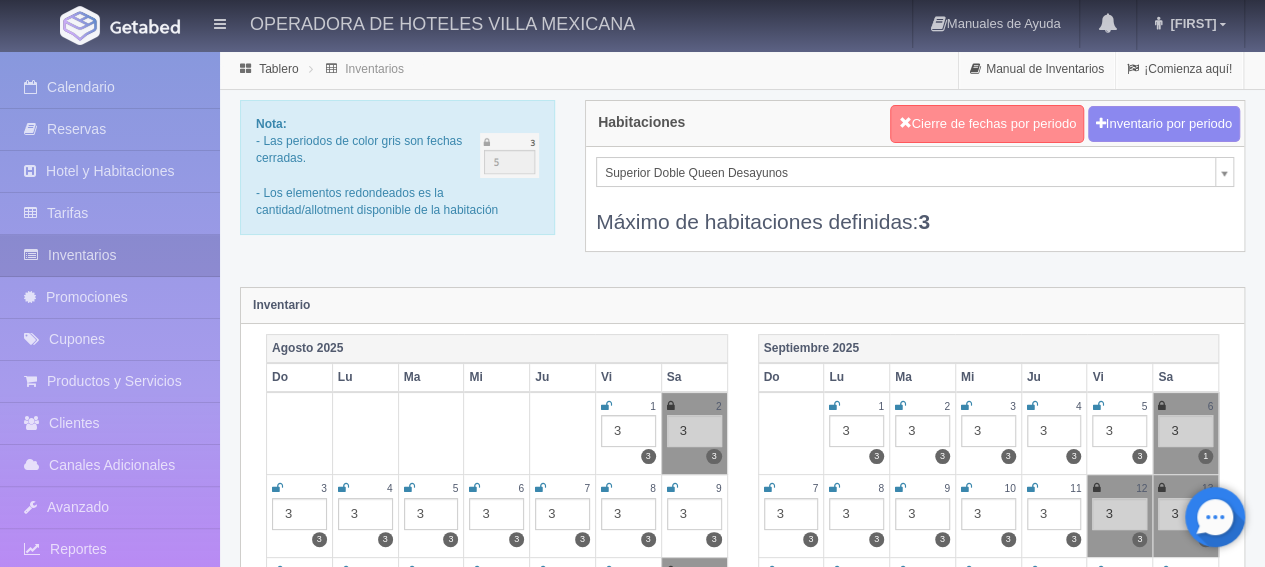 click on "Cierre de fechas por periodo" at bounding box center [987, 124] 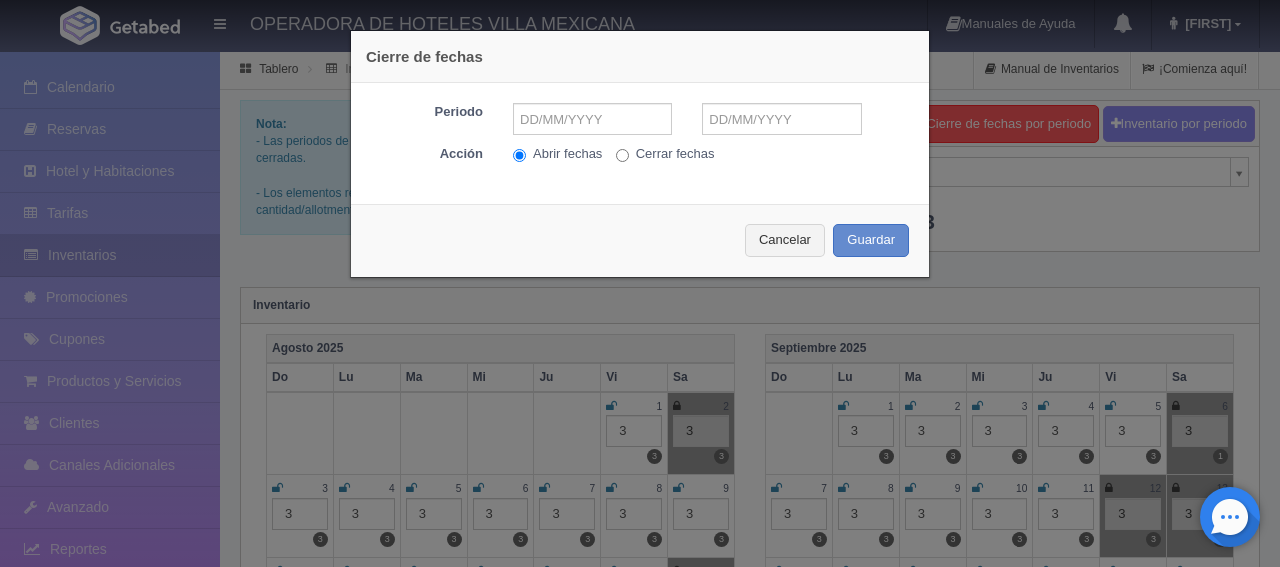 click on "Cerrar fechas" at bounding box center [622, 155] 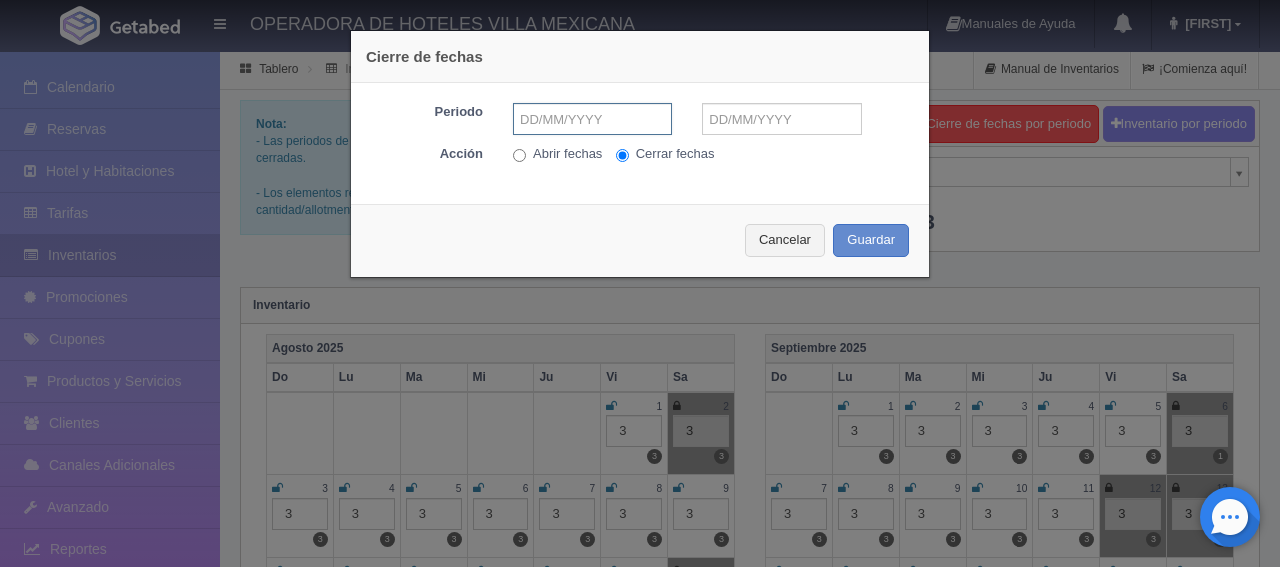 click at bounding box center (592, 119) 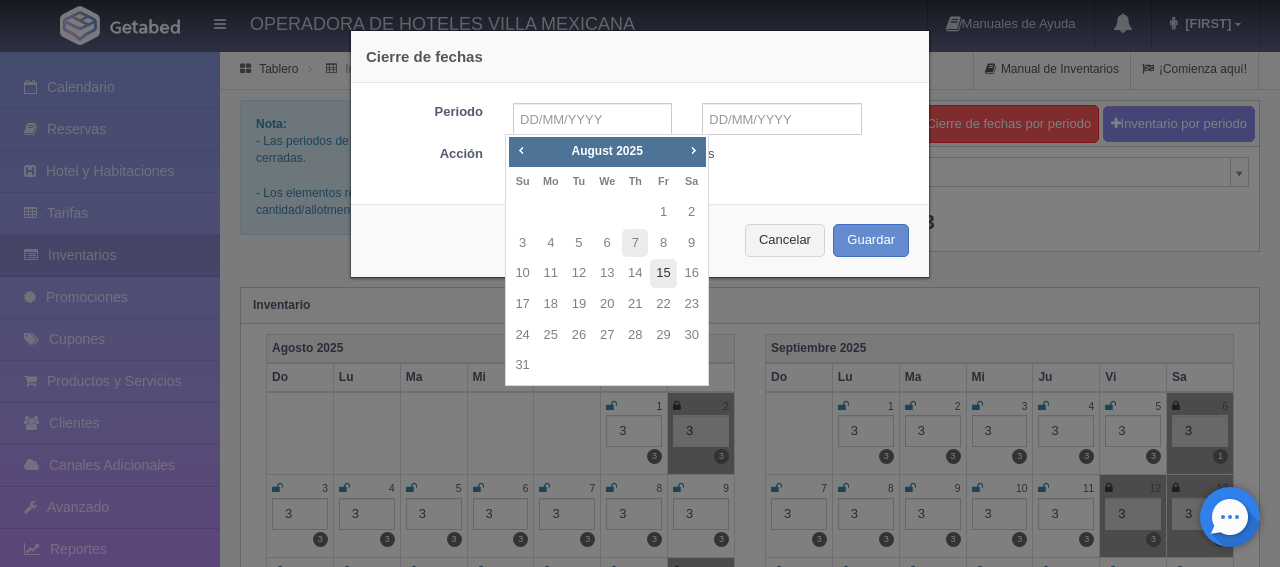 click on "15" at bounding box center (663, 273) 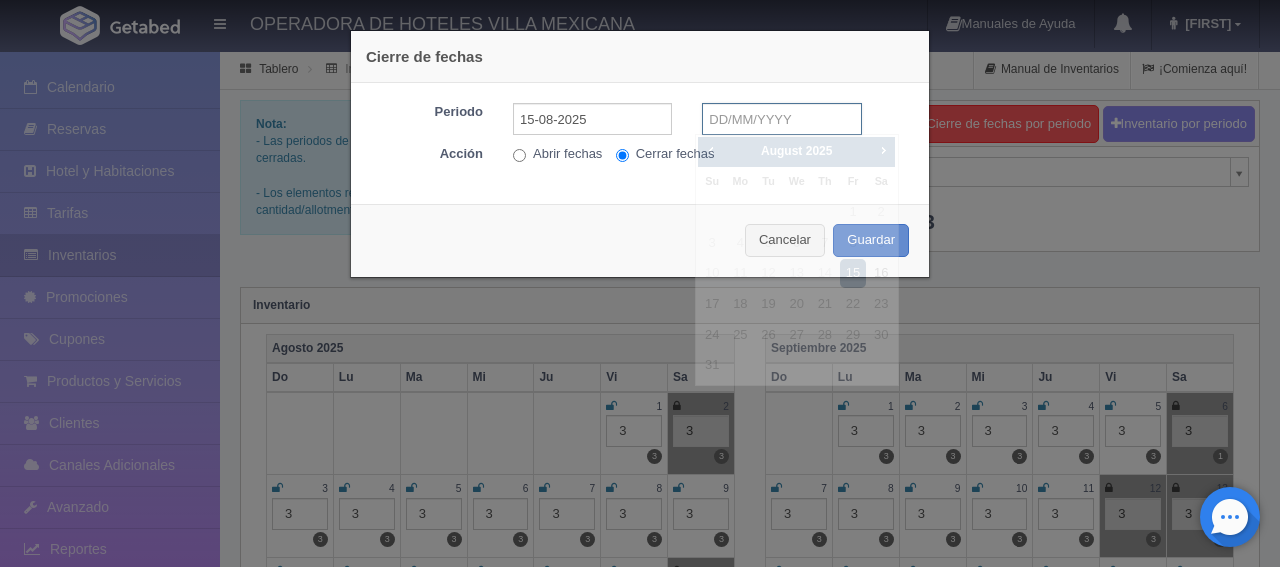 click at bounding box center [781, 119] 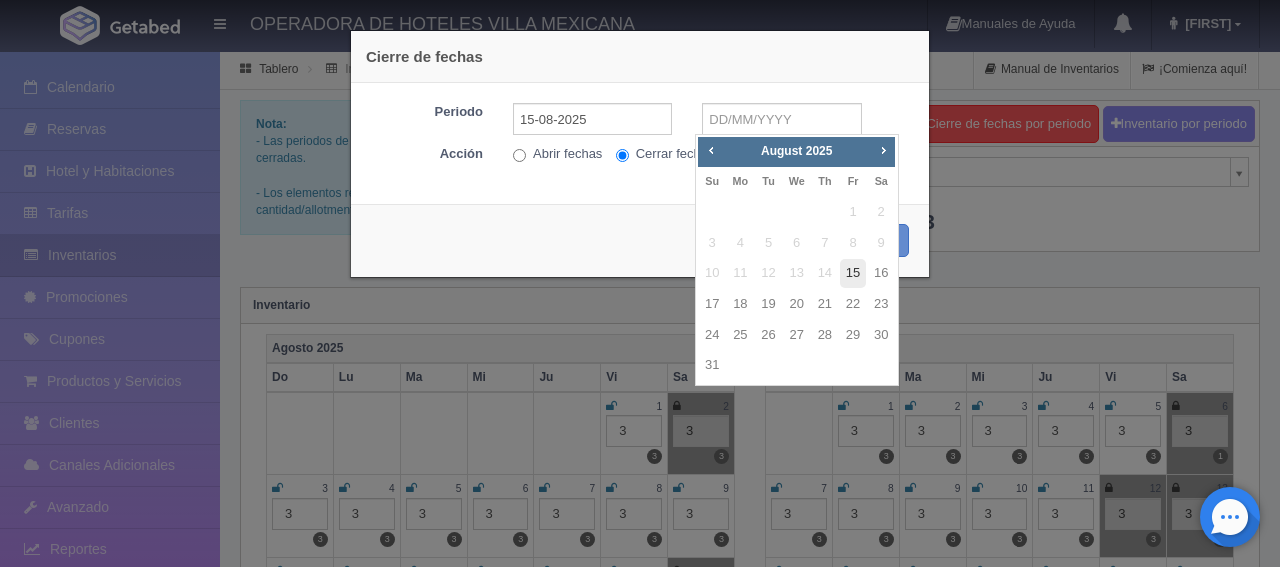 click on "15" at bounding box center (853, 273) 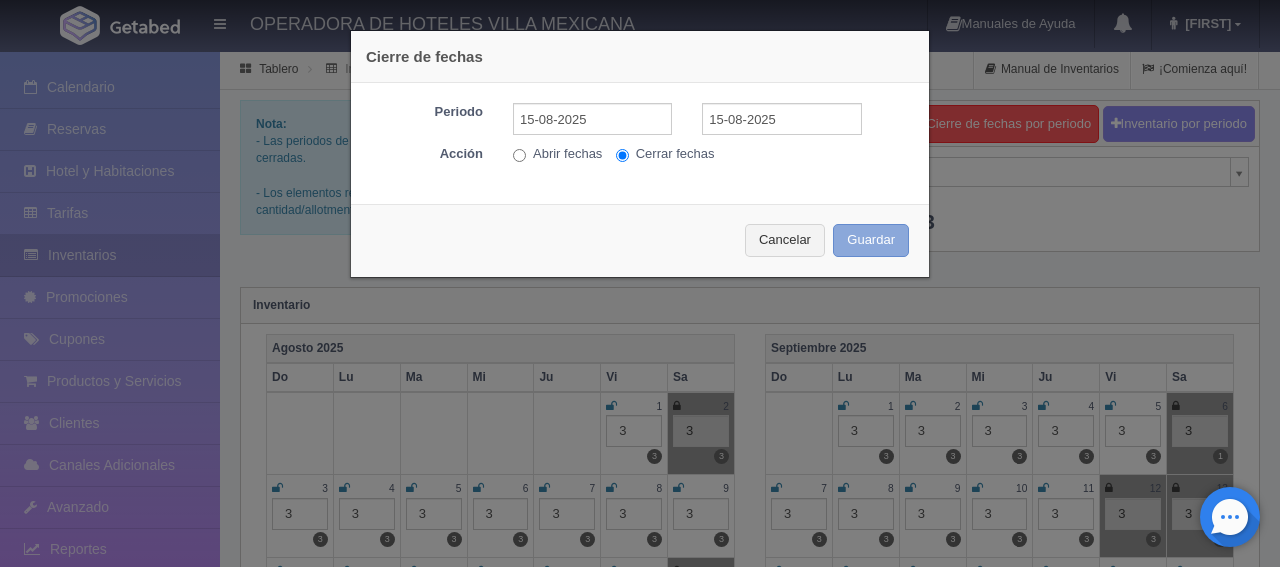 click on "Guardar" at bounding box center (871, 240) 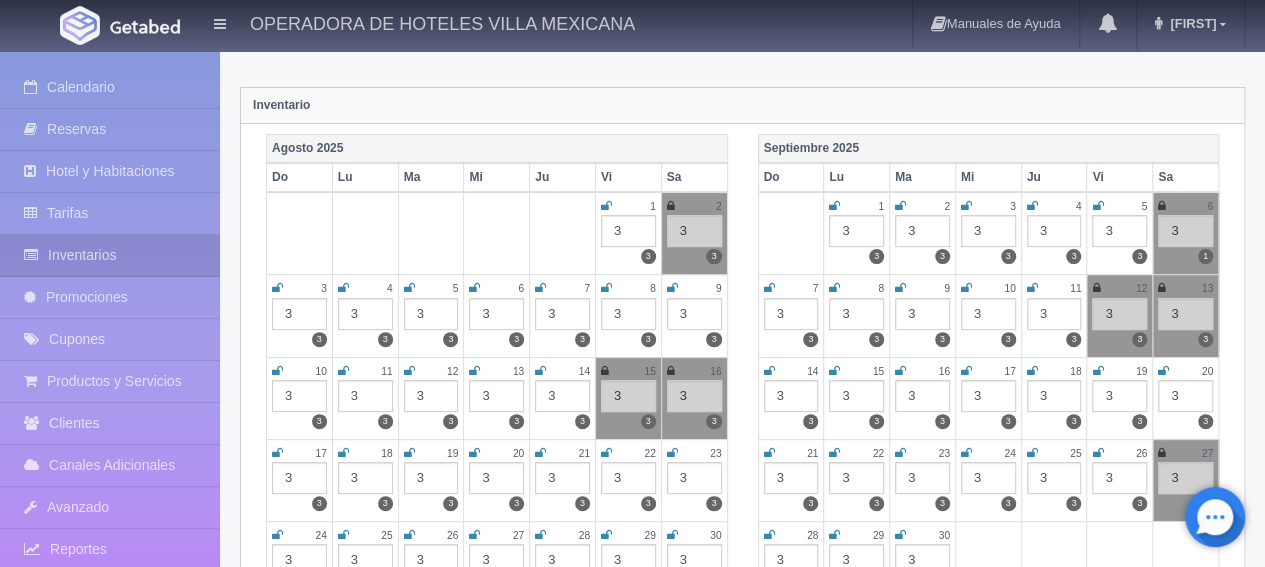 scroll, scrollTop: 0, scrollLeft: 0, axis: both 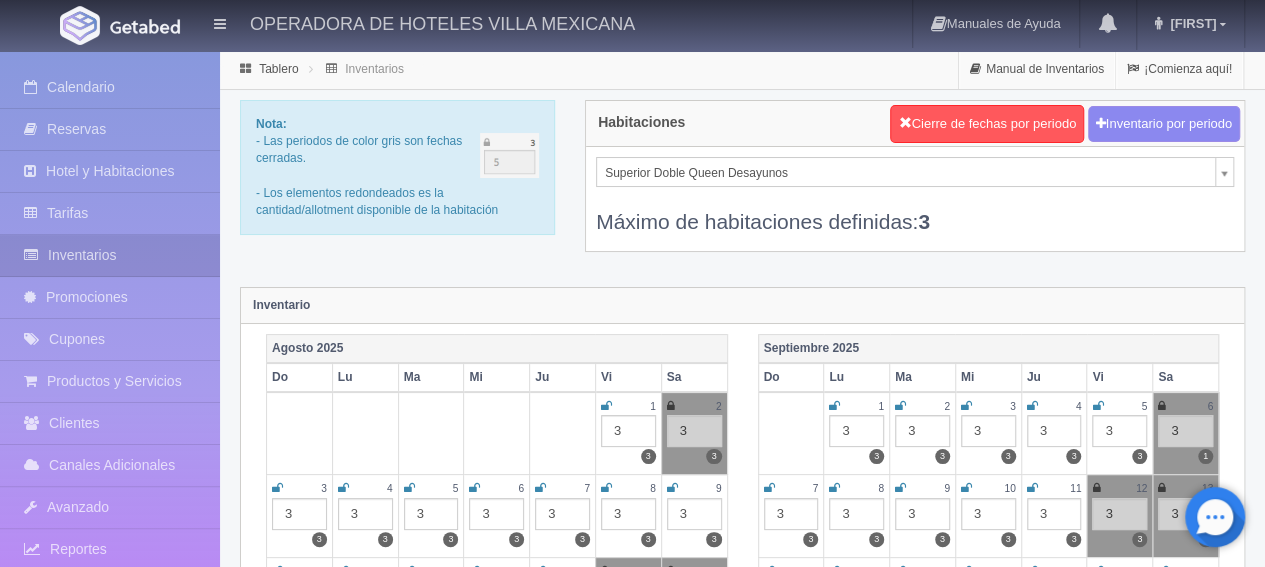 click on "OPERADORA DE HOTELES VILLA MEXICANA
Manuales de Ayuda
Actualizaciones recientes
Estela
Mi Perfil
Salir / Log Out
Procesando...
Calendario
Reservas
Hotel y Habitaciones
Tarifas
Inventarios
Promociones
Cupones
Productos y Servicios
Clientes
Canales Adicionales" at bounding box center [632, 1768] 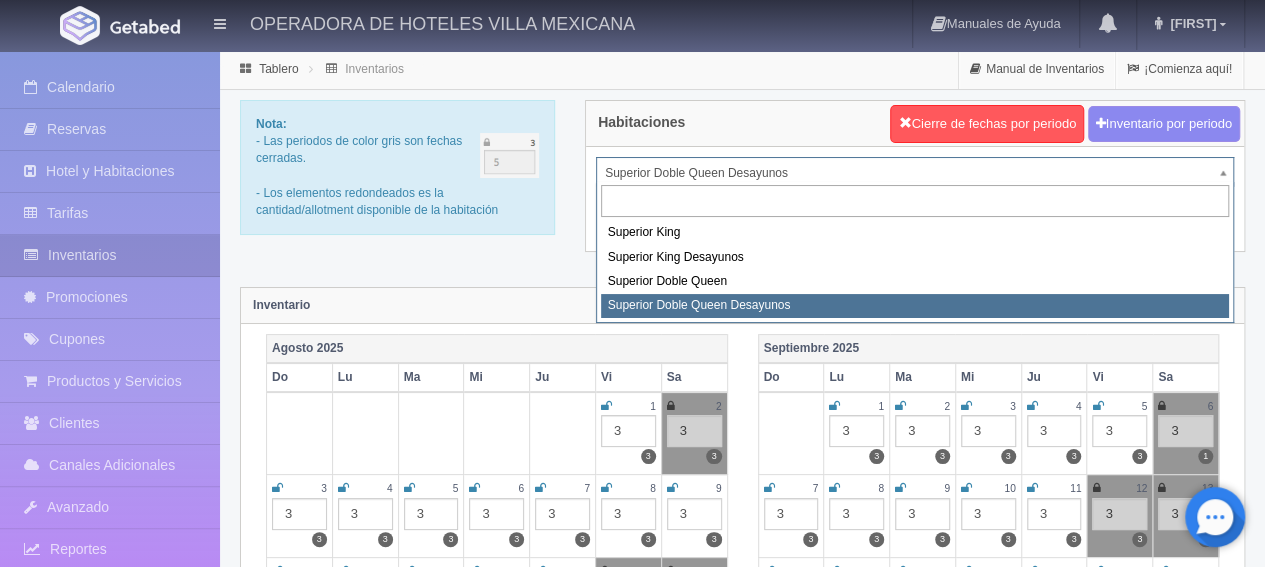 click on "OPERADORA DE HOTELES VILLA MEXICANA
Manuales de Ayuda
Actualizaciones recientes
Estela
Mi Perfil
Salir / Log Out
Procesando...
Calendario
Reservas
Hotel y Habitaciones
Tarifas
Inventarios
Promociones
Cupones
Productos y Servicios
Clientes
Canales Adicionales" at bounding box center (632, 1768) 